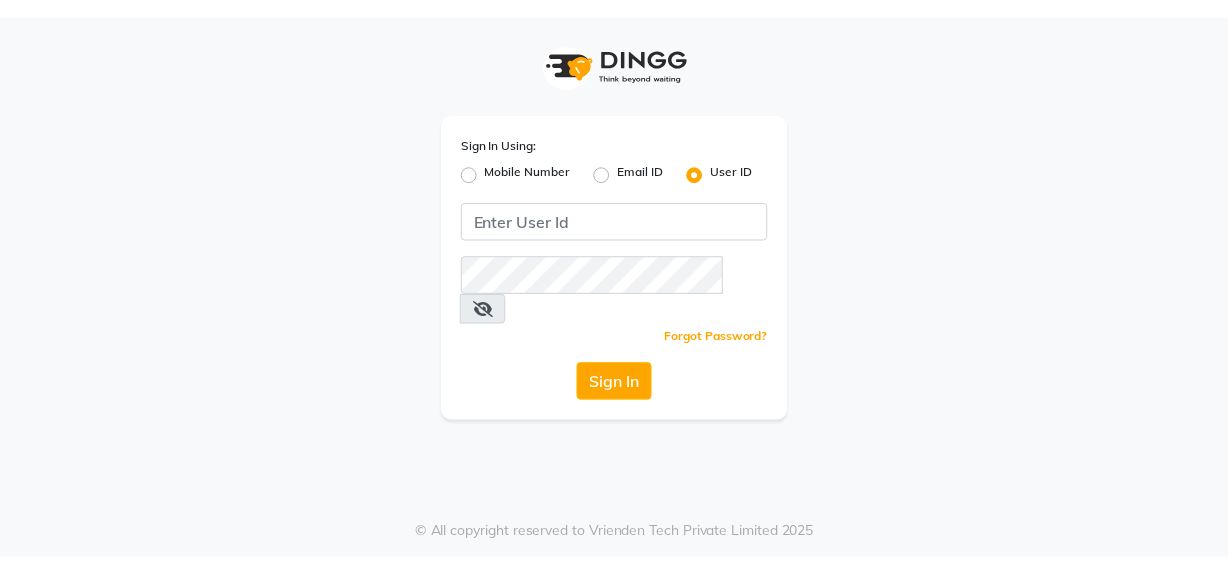scroll, scrollTop: 0, scrollLeft: 0, axis: both 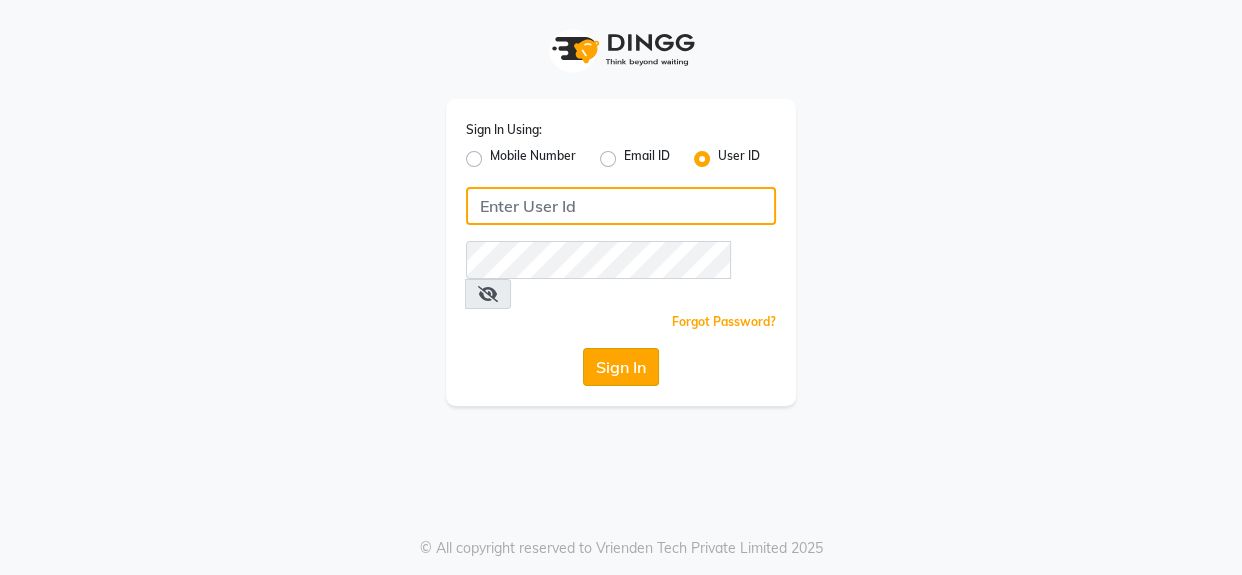 type on "noir" 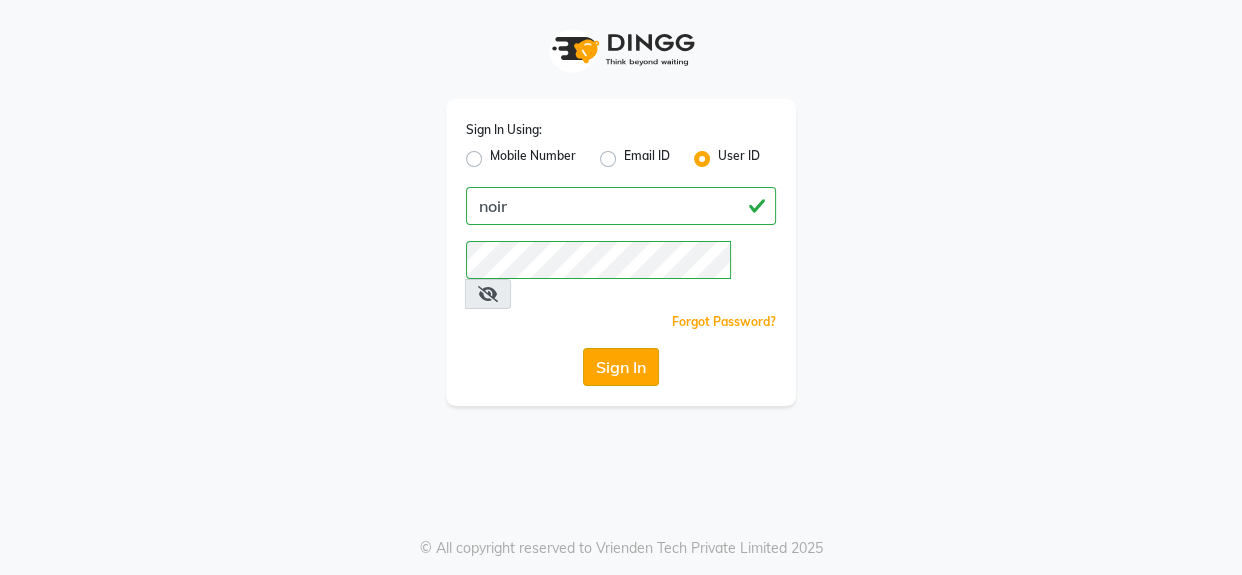 click on "Sign In" 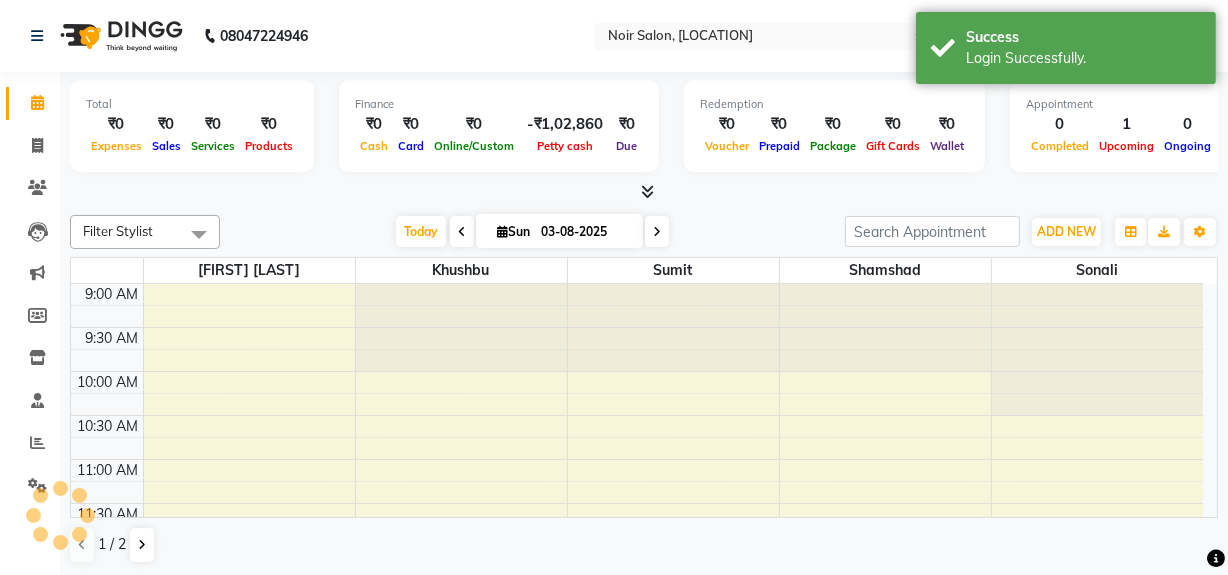 scroll, scrollTop: 0, scrollLeft: 0, axis: both 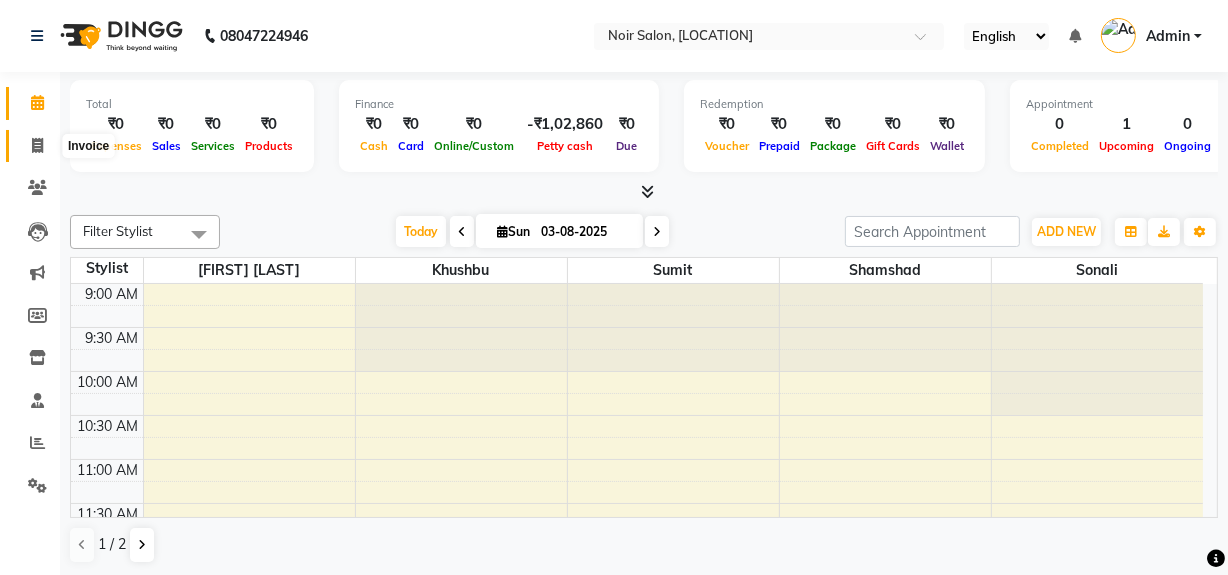 click 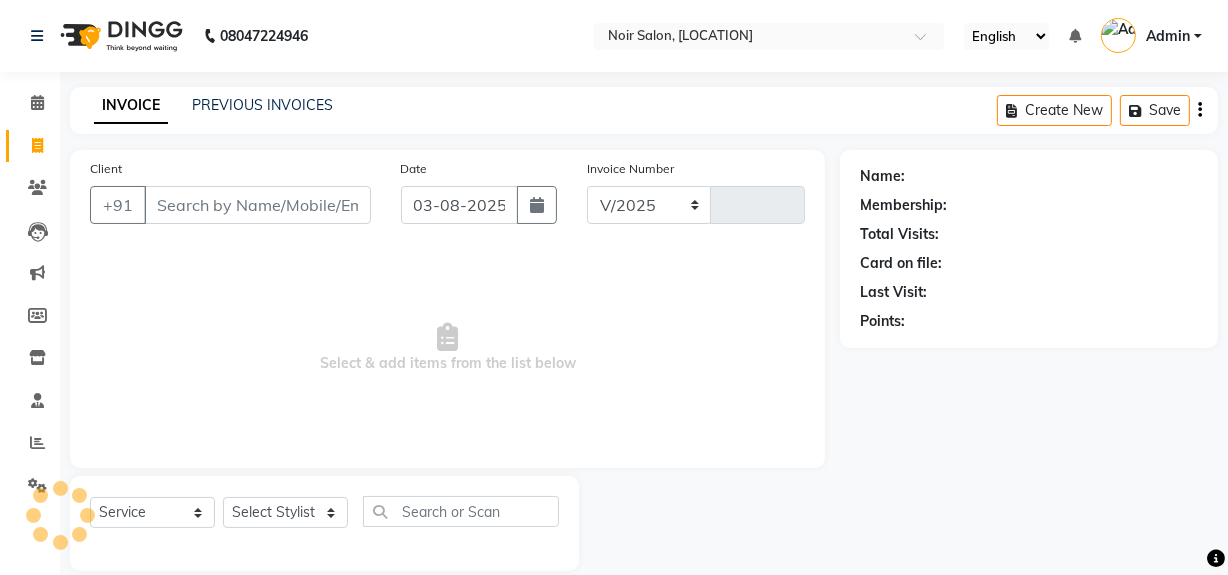 select on "5495" 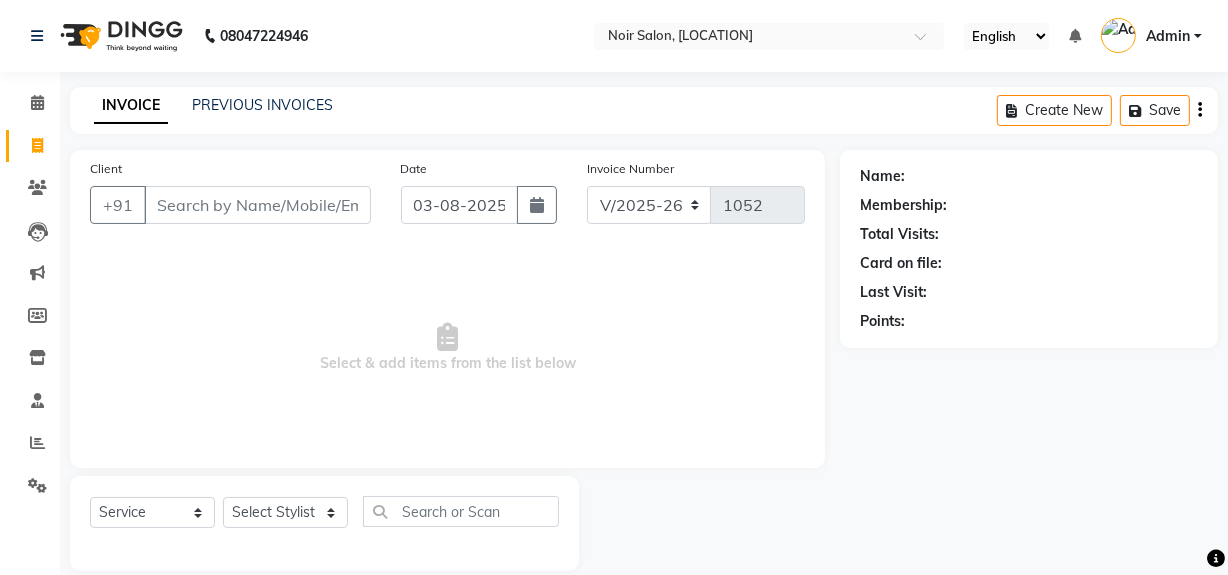 click on "Client" at bounding box center [257, 205] 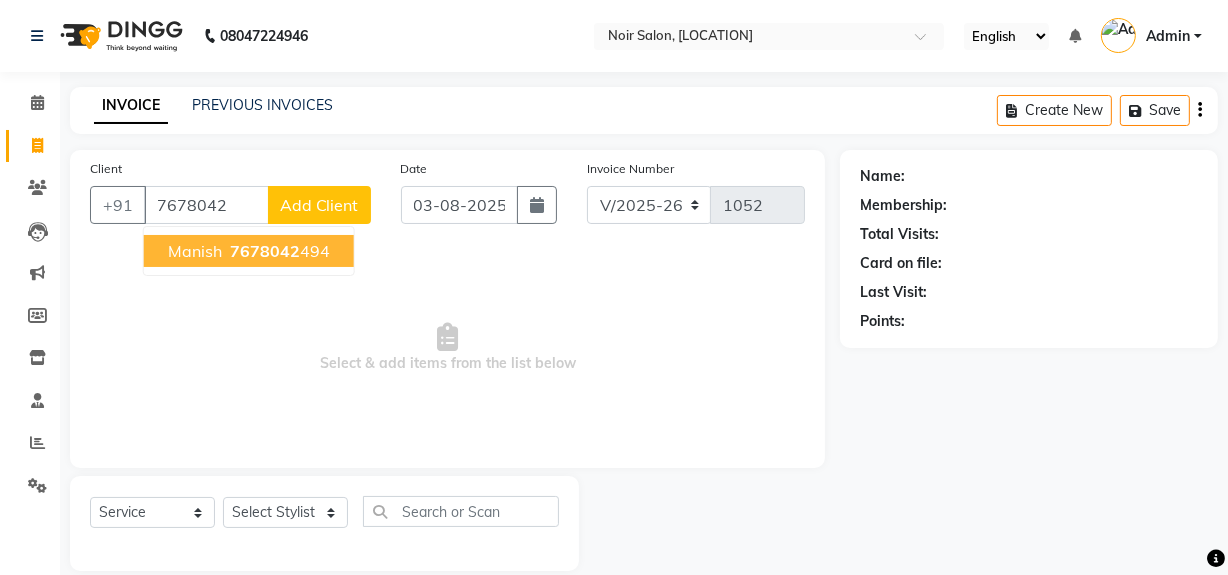 click on "7678042 494" at bounding box center [278, 251] 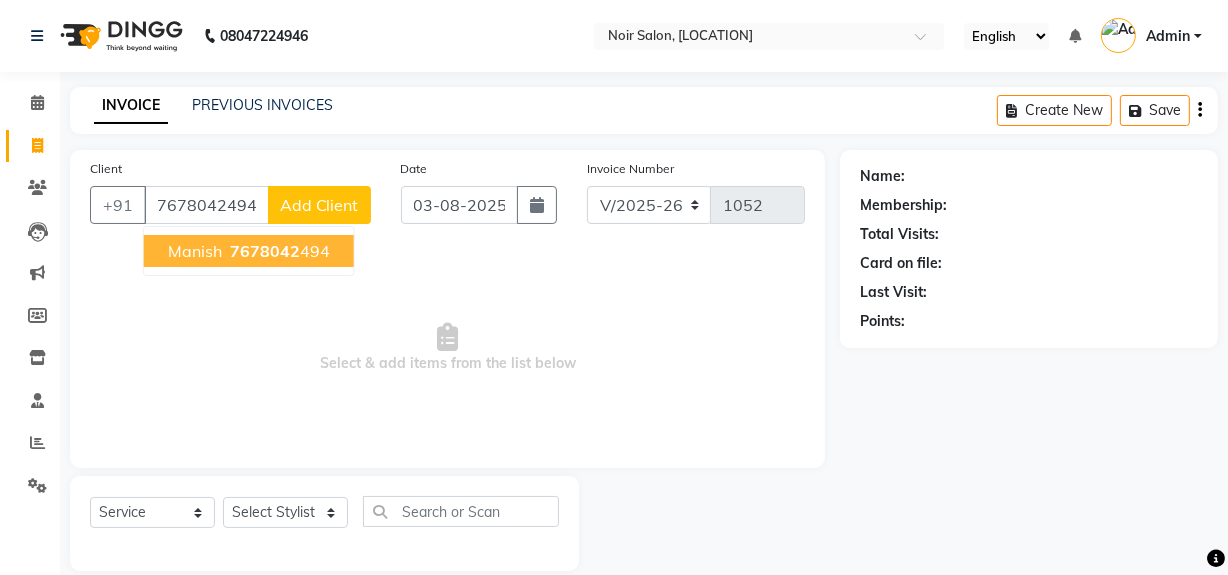 type on "7678042494" 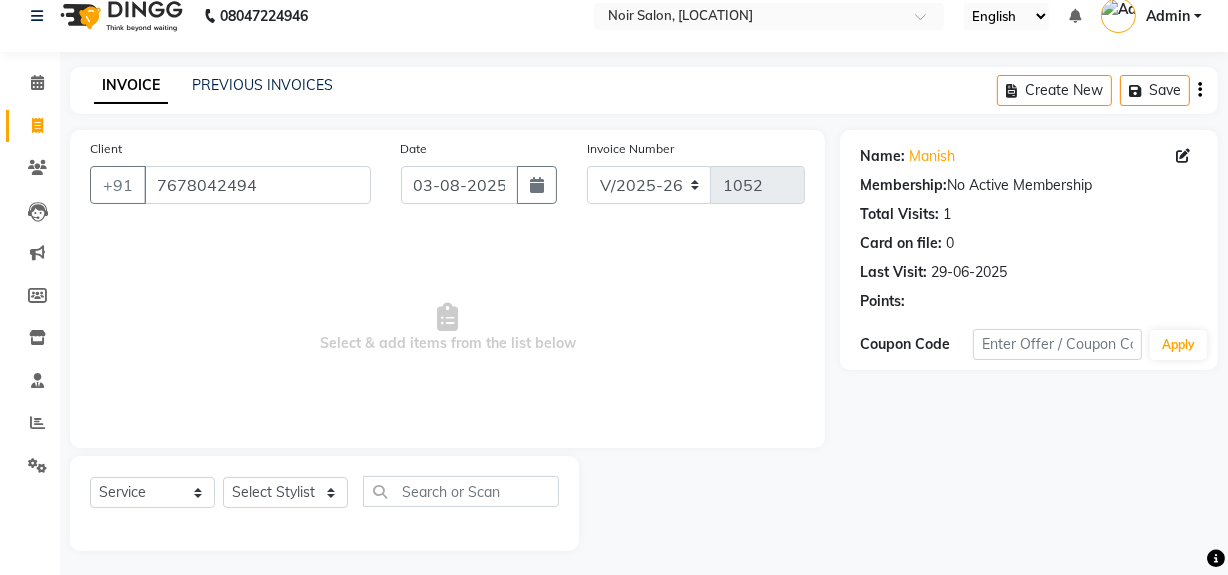 scroll, scrollTop: 26, scrollLeft: 0, axis: vertical 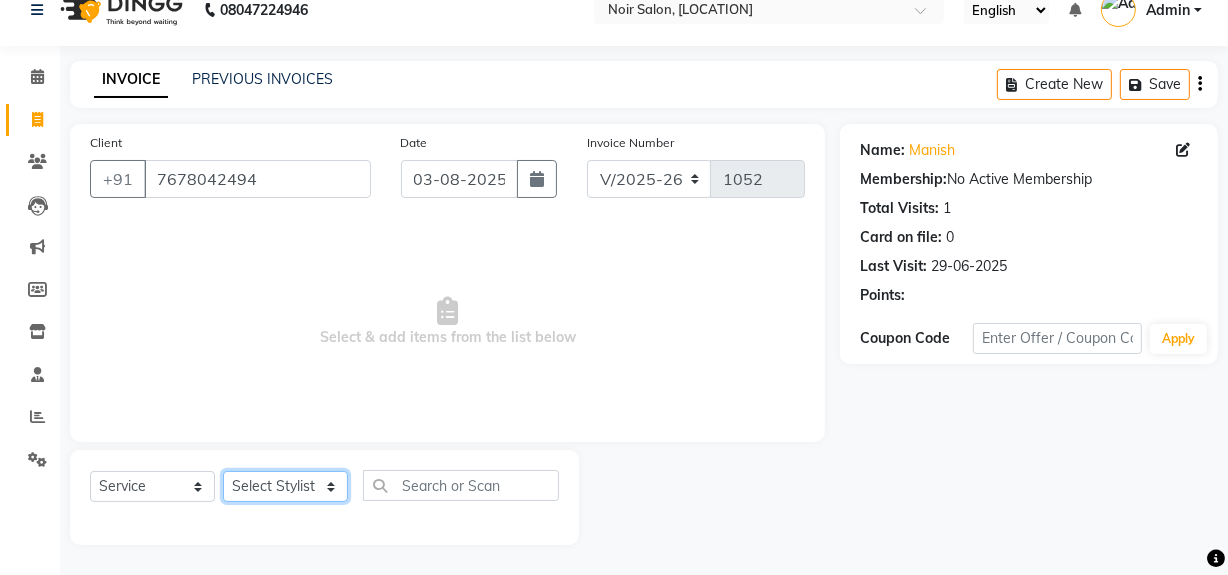 click on "Select Stylist khushbu [FIRST] Noir (Login) Shamshad Sonali  Sumit  [FIRST] [LAST]" 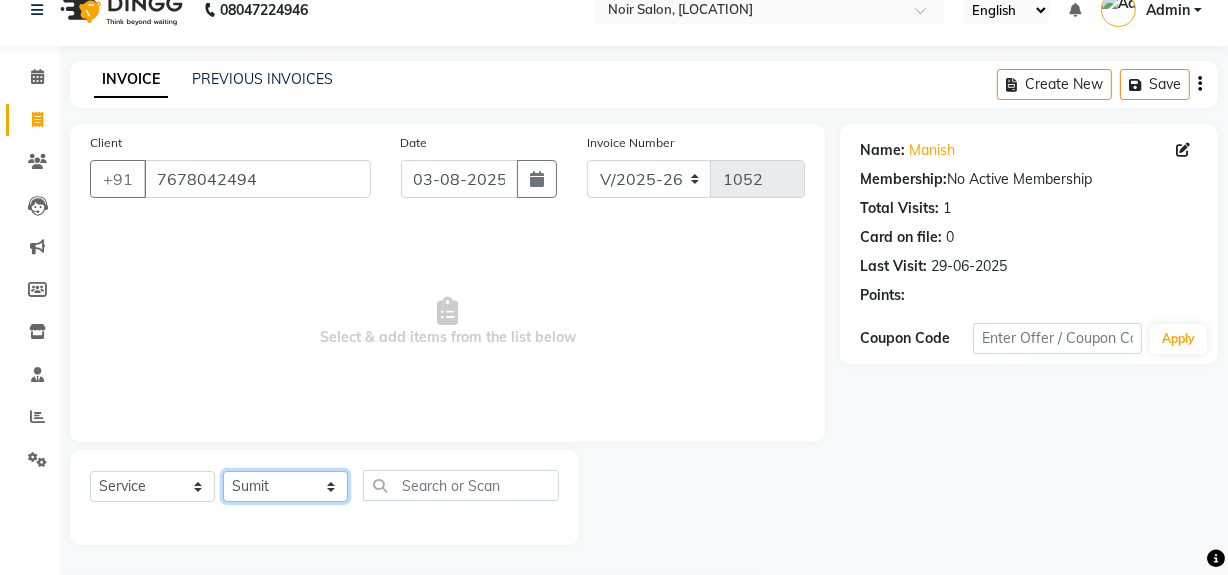 click on "Select Stylist khushbu [FIRST] Noir (Login) Shamshad Sonali  Sumit  [FIRST] [LAST]" 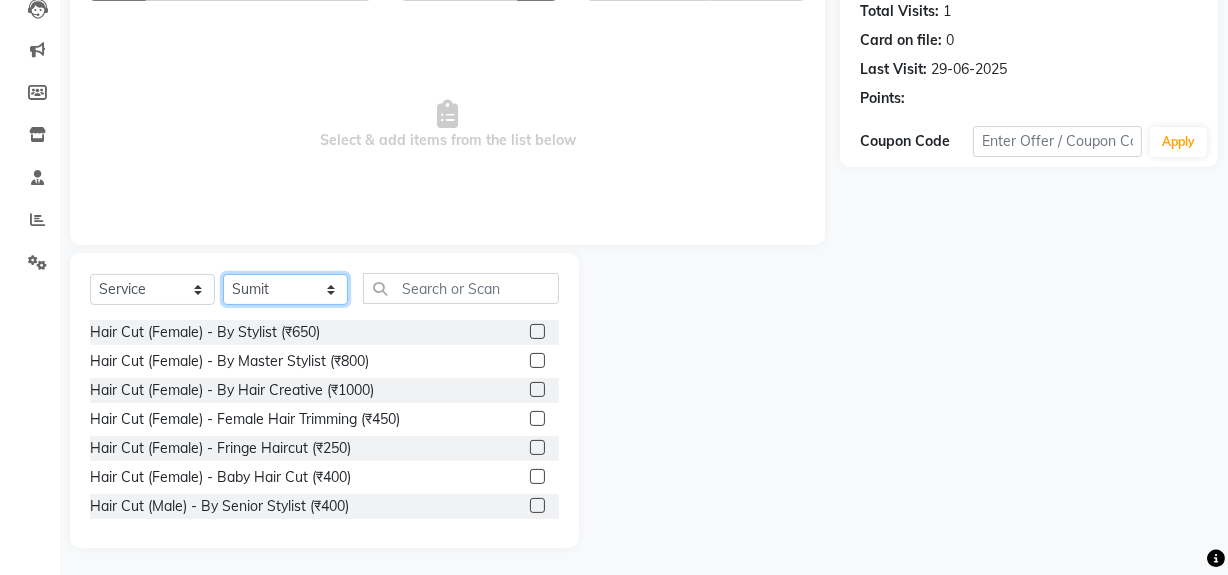 scroll, scrollTop: 226, scrollLeft: 0, axis: vertical 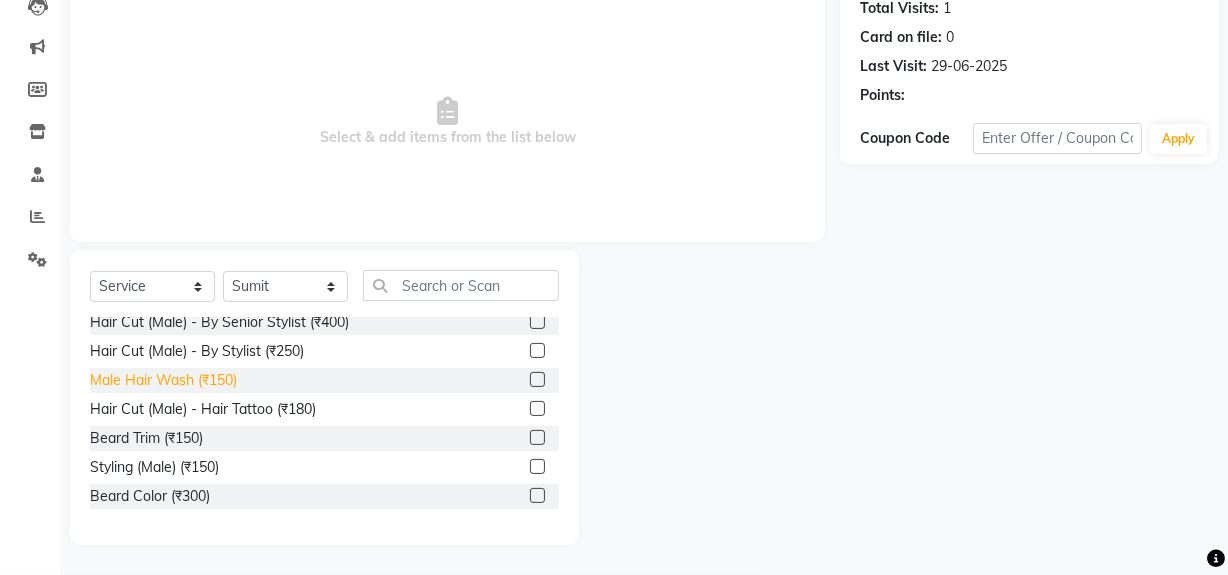 click on "Male Hair Wash  (₹150)" 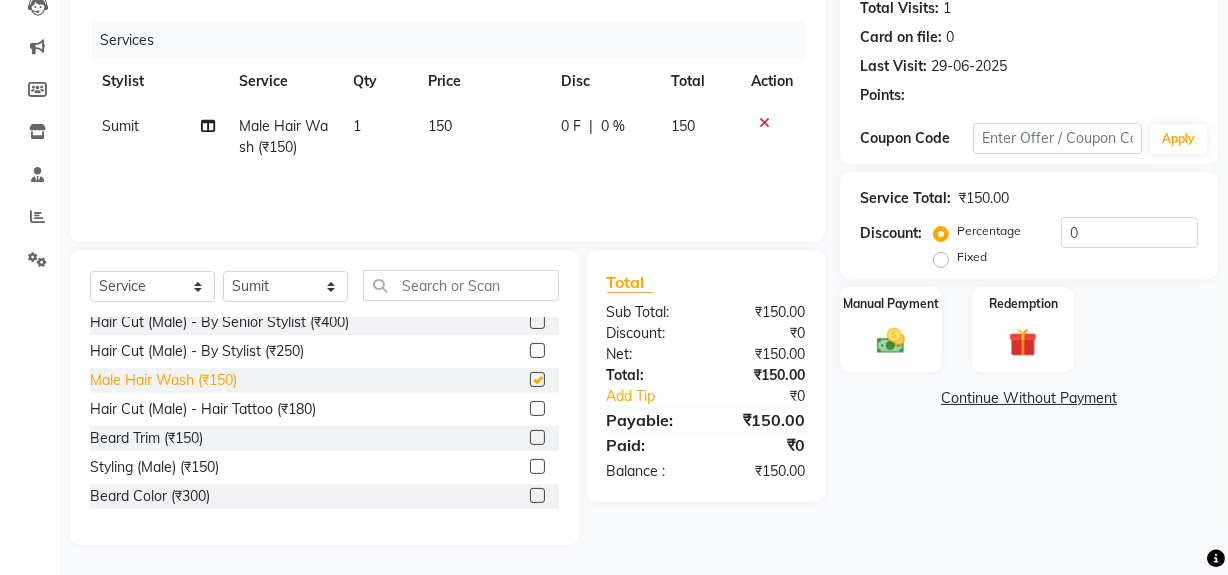 checkbox on "false" 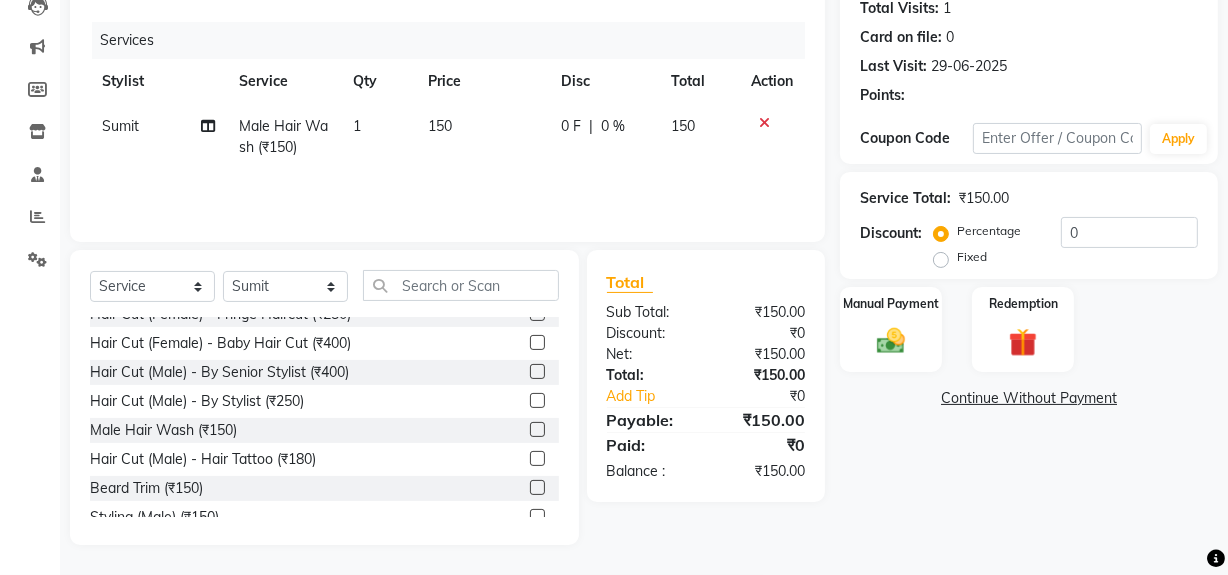 scroll, scrollTop: 90, scrollLeft: 0, axis: vertical 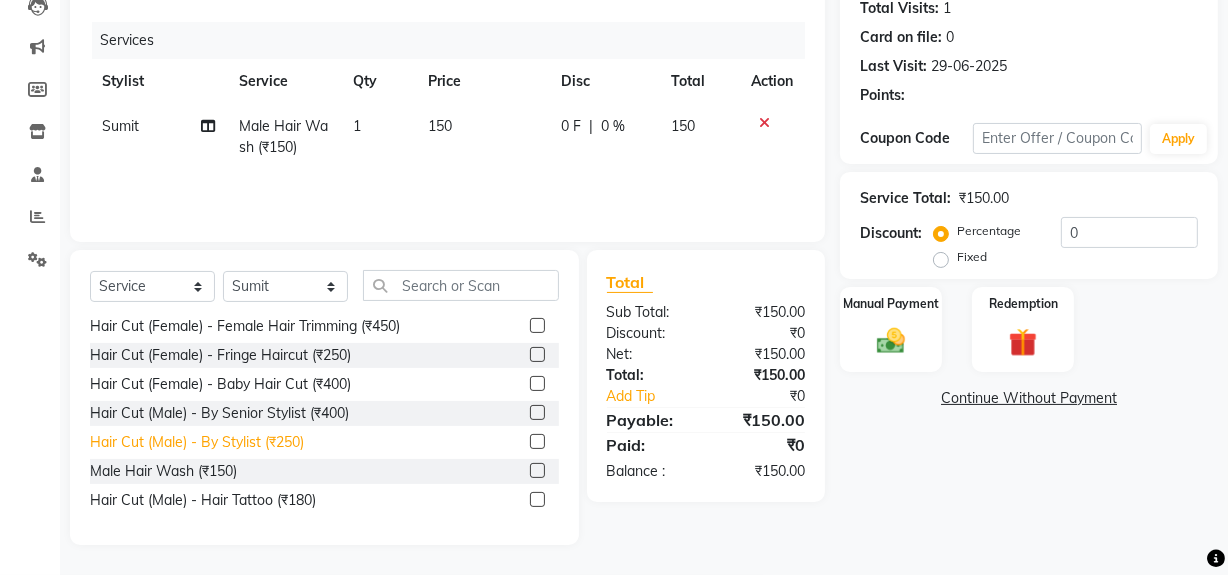 click on "Hair Cut (Male) - By Stylist (₹250)" 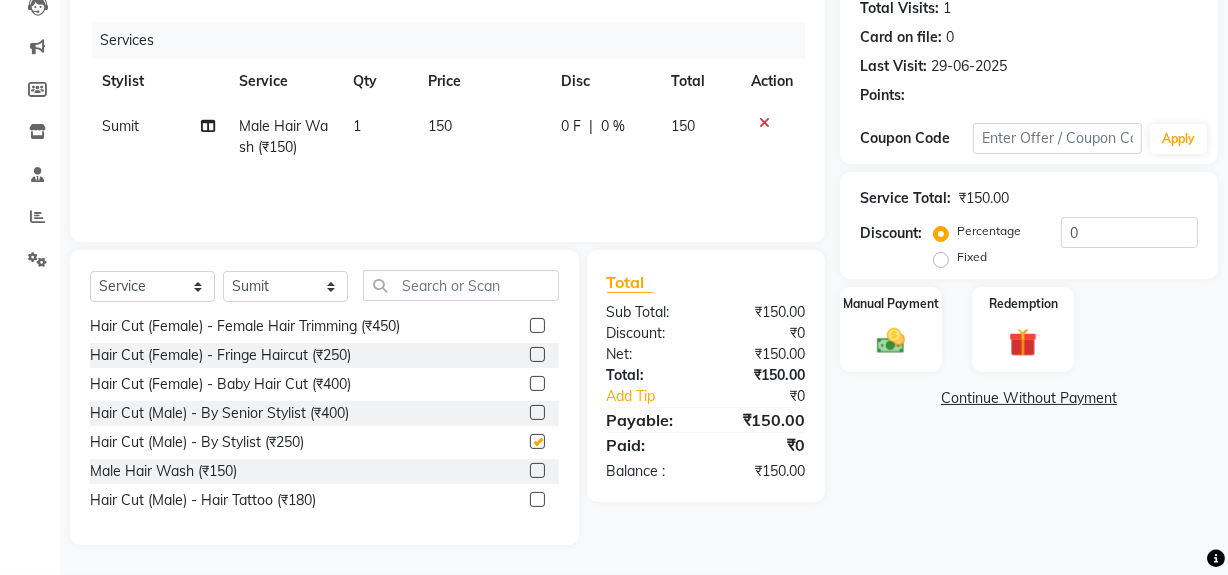 checkbox on "false" 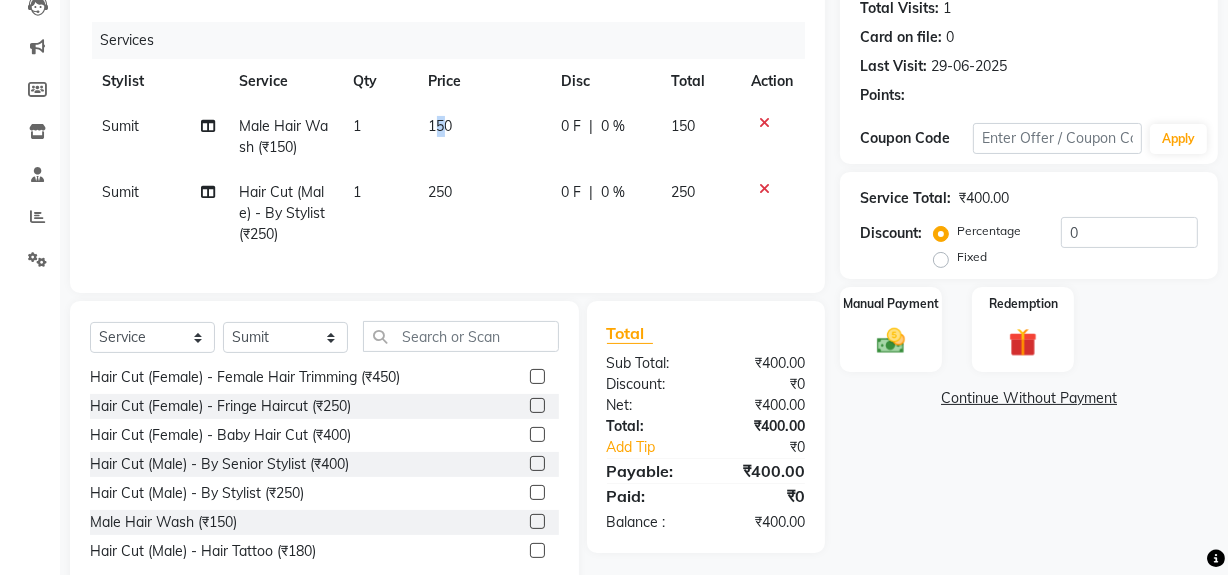 click on "150" 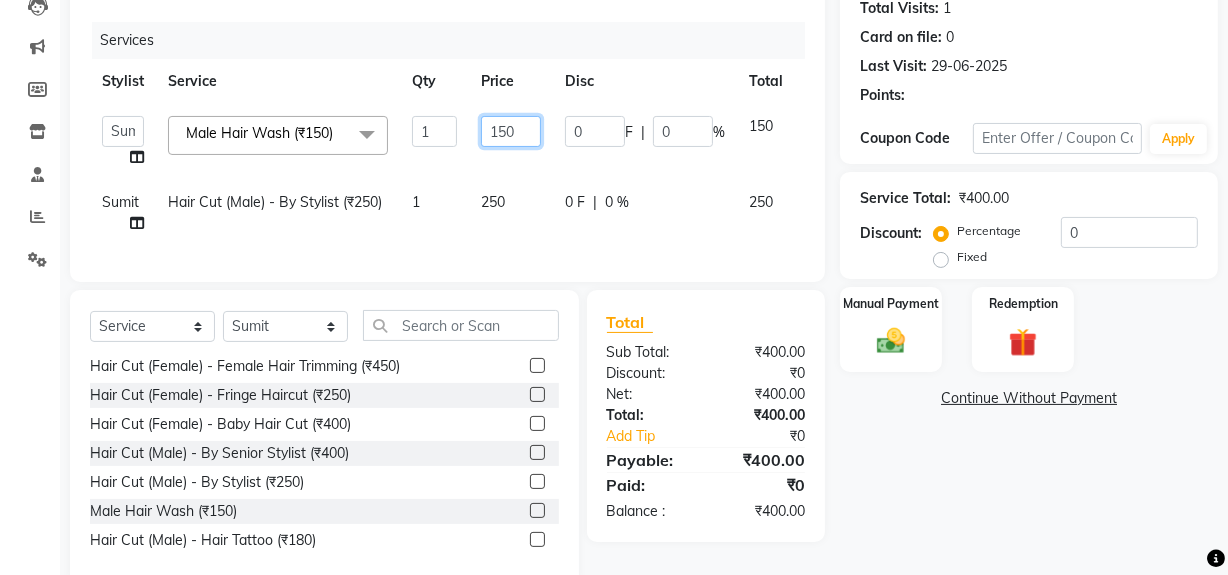 click on "150" 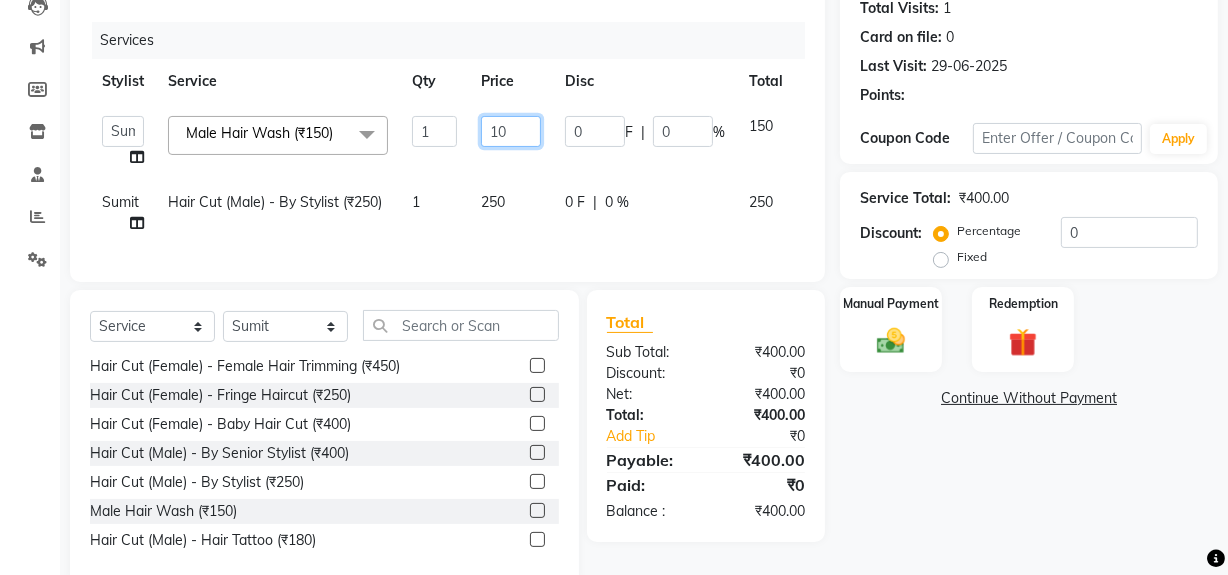 type on "100" 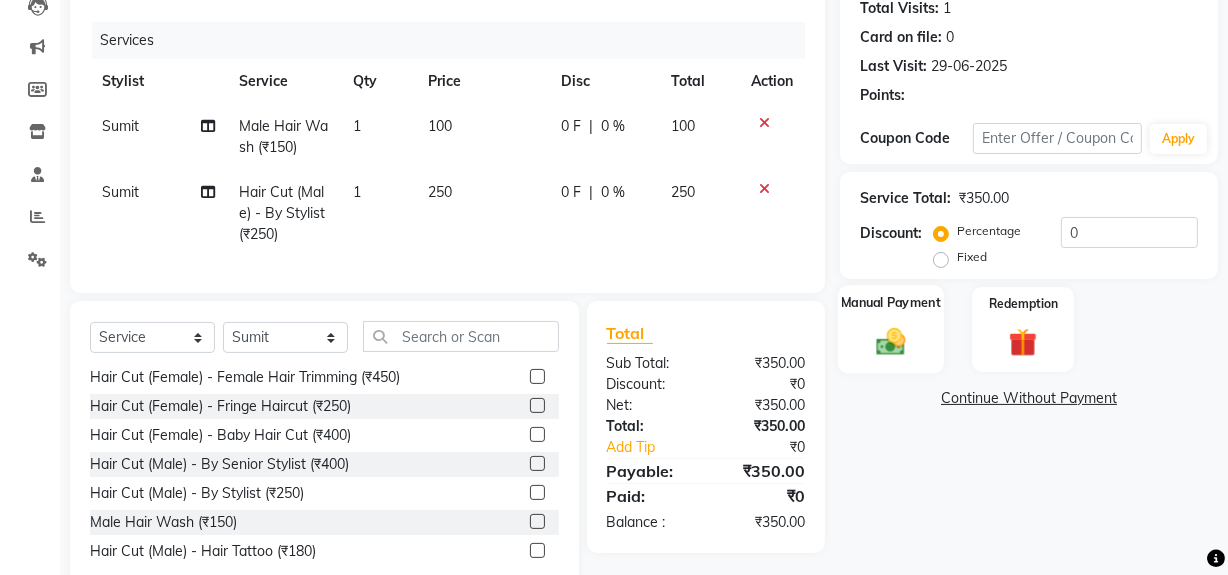 click 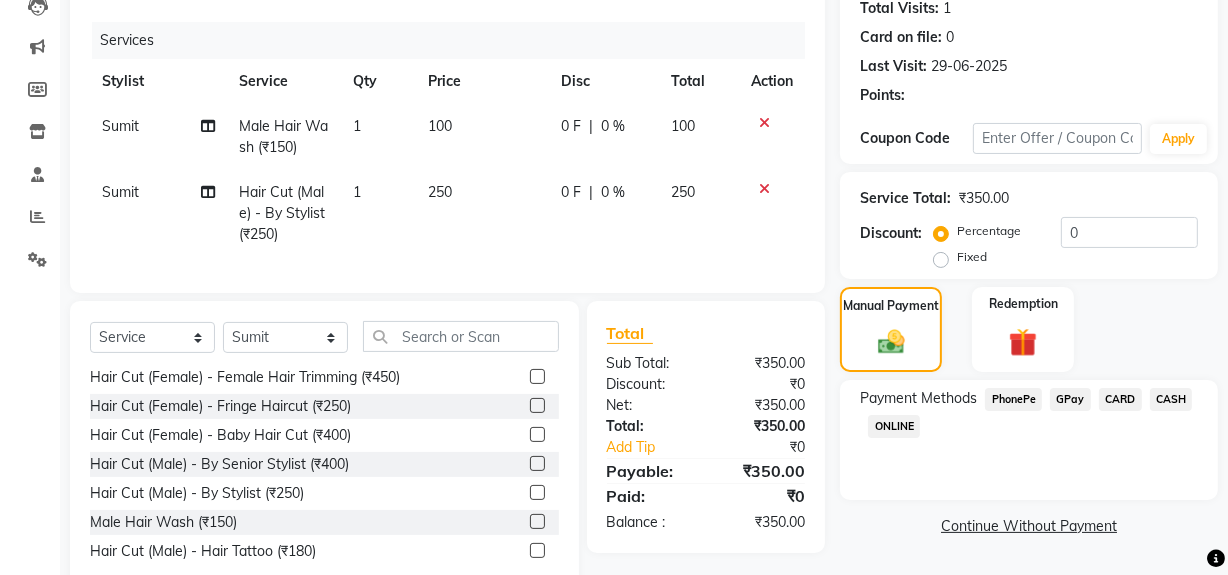 click on "GPay" 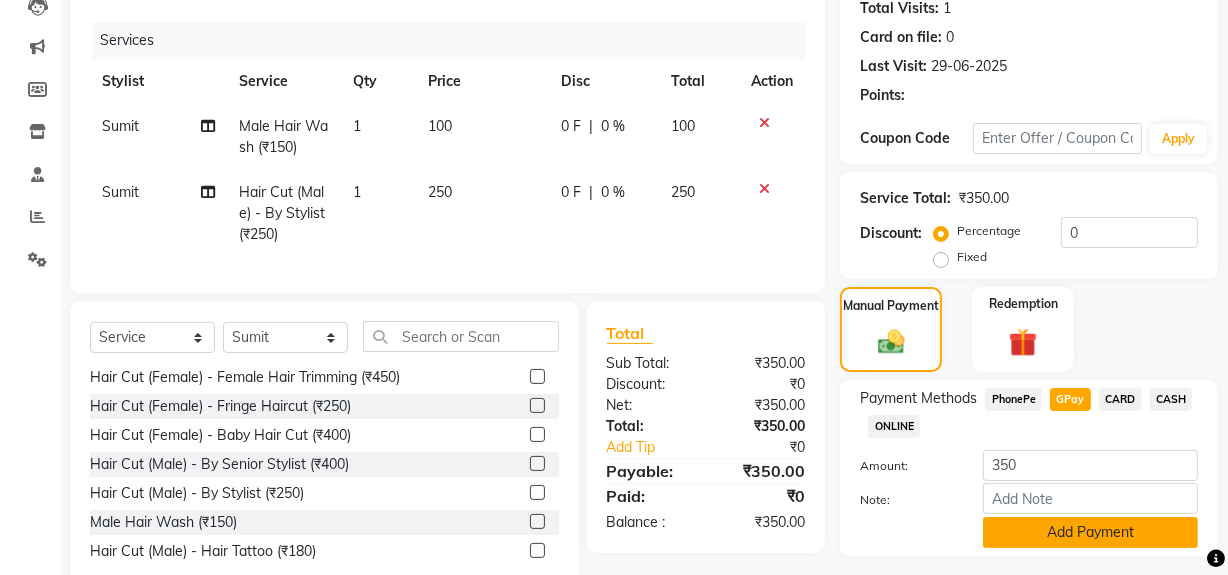 click on "Add Payment" 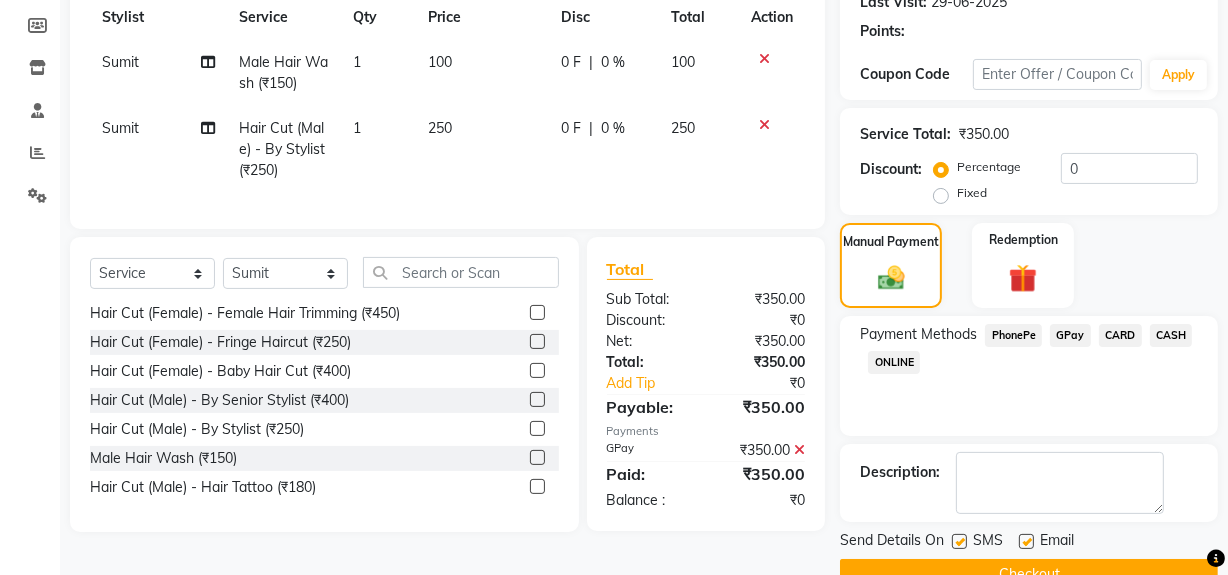 scroll, scrollTop: 333, scrollLeft: 0, axis: vertical 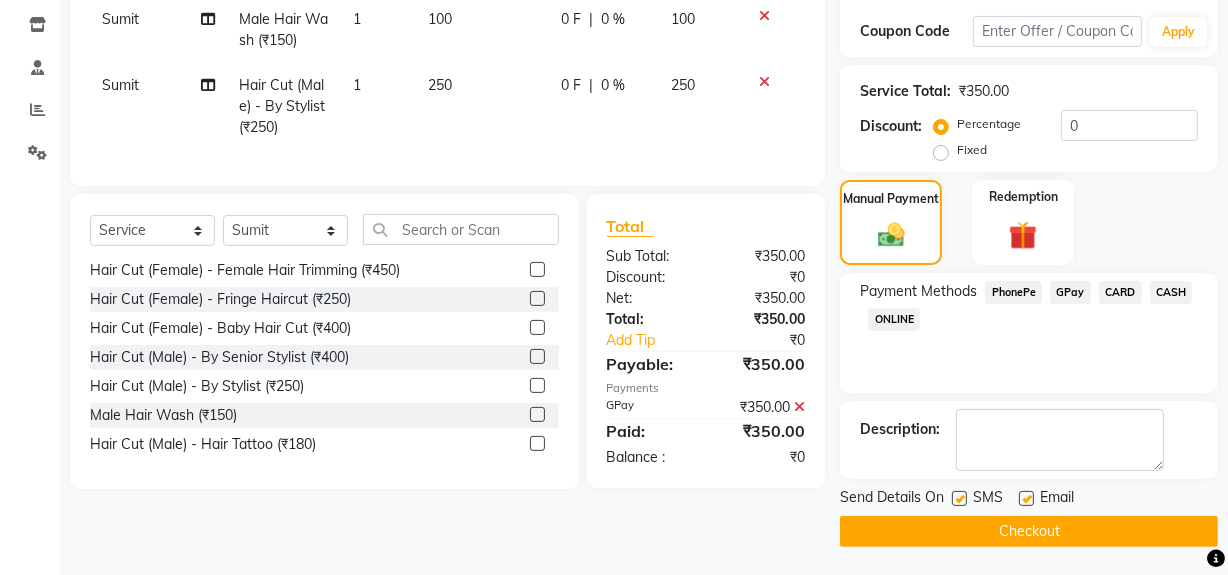 click 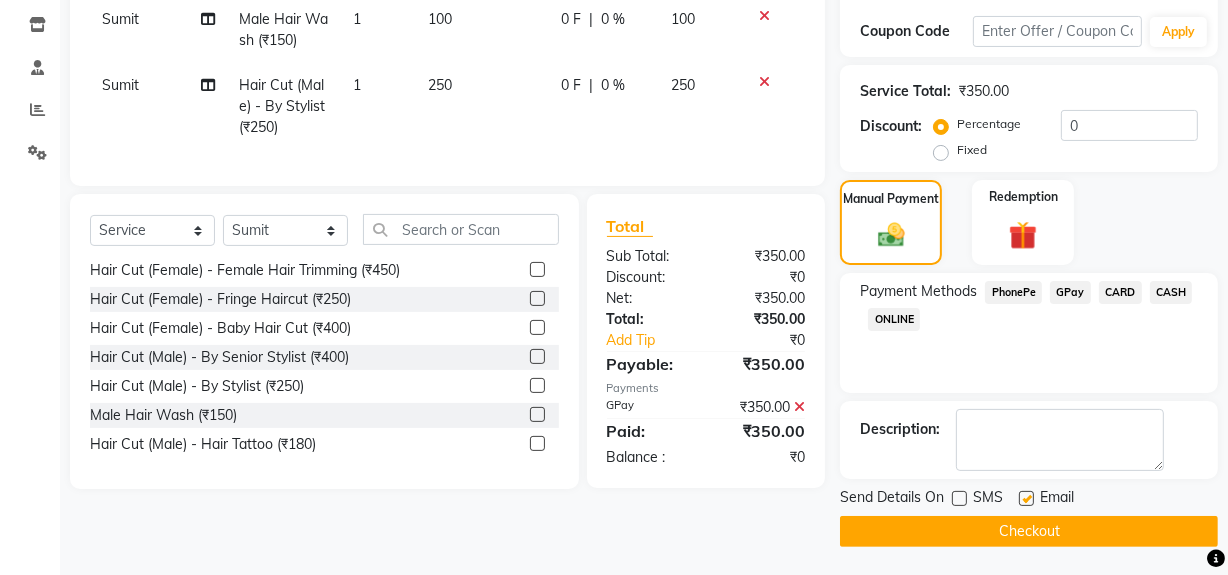 click 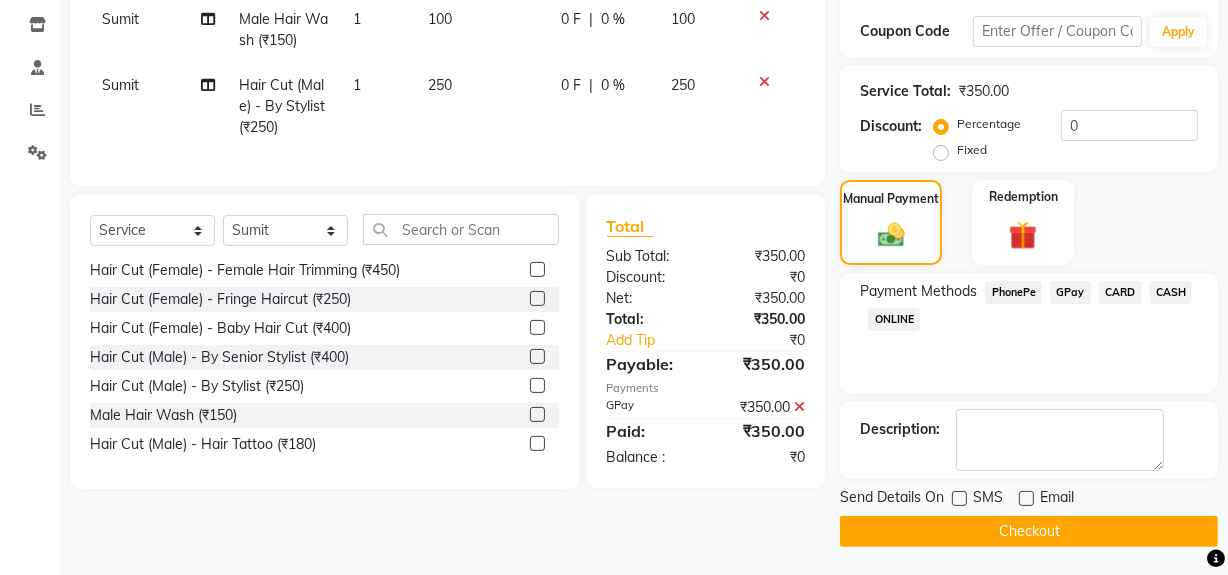 click on "Checkout" 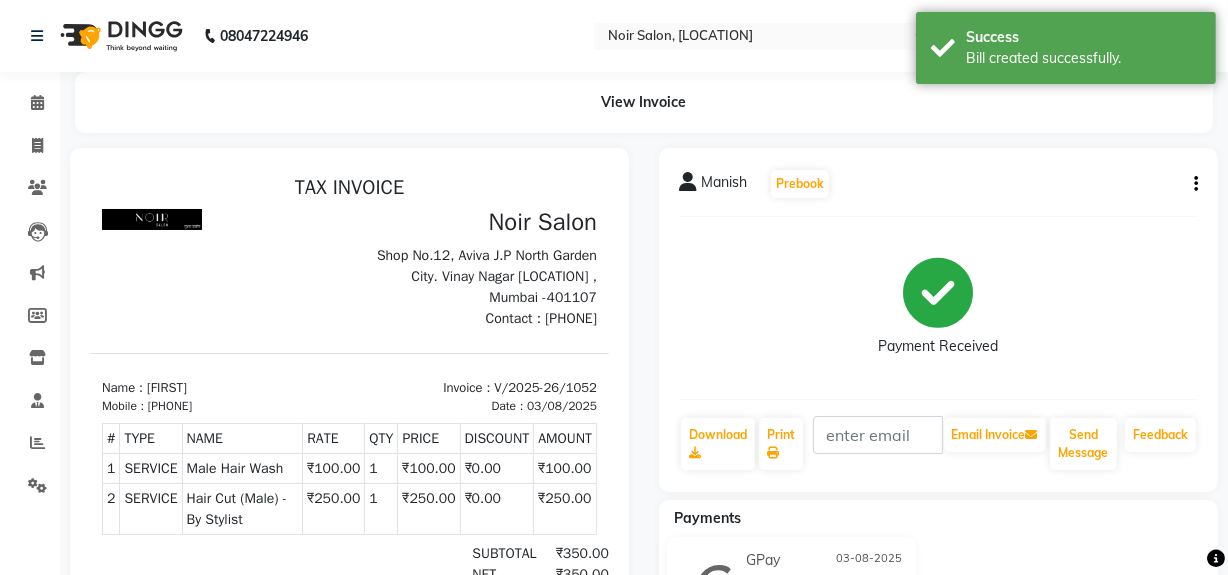 scroll, scrollTop: 0, scrollLeft: 0, axis: both 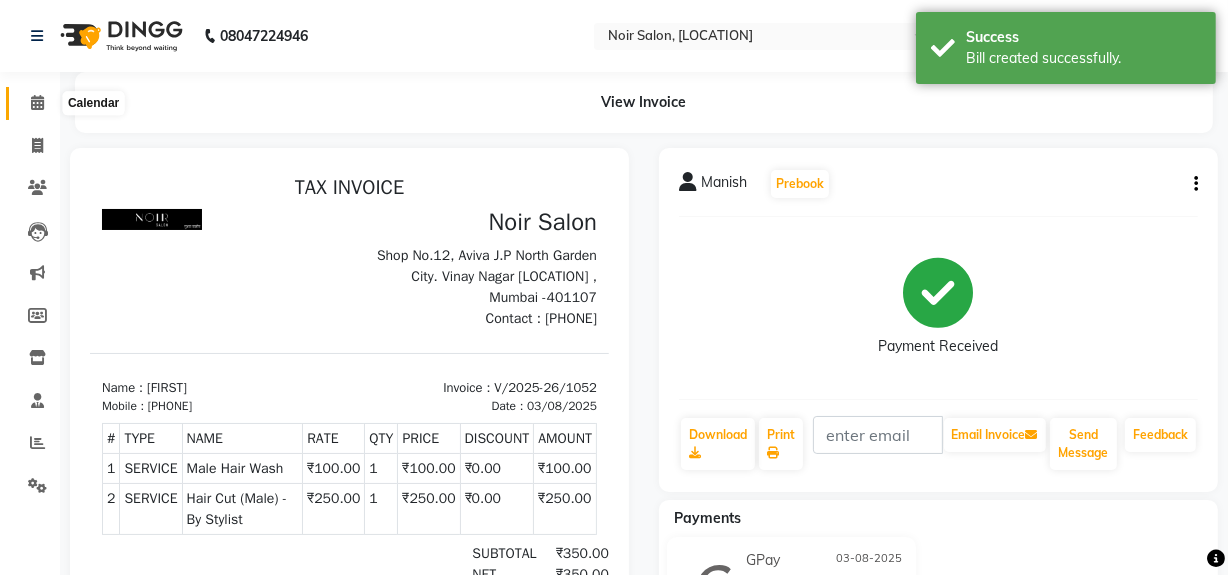 click 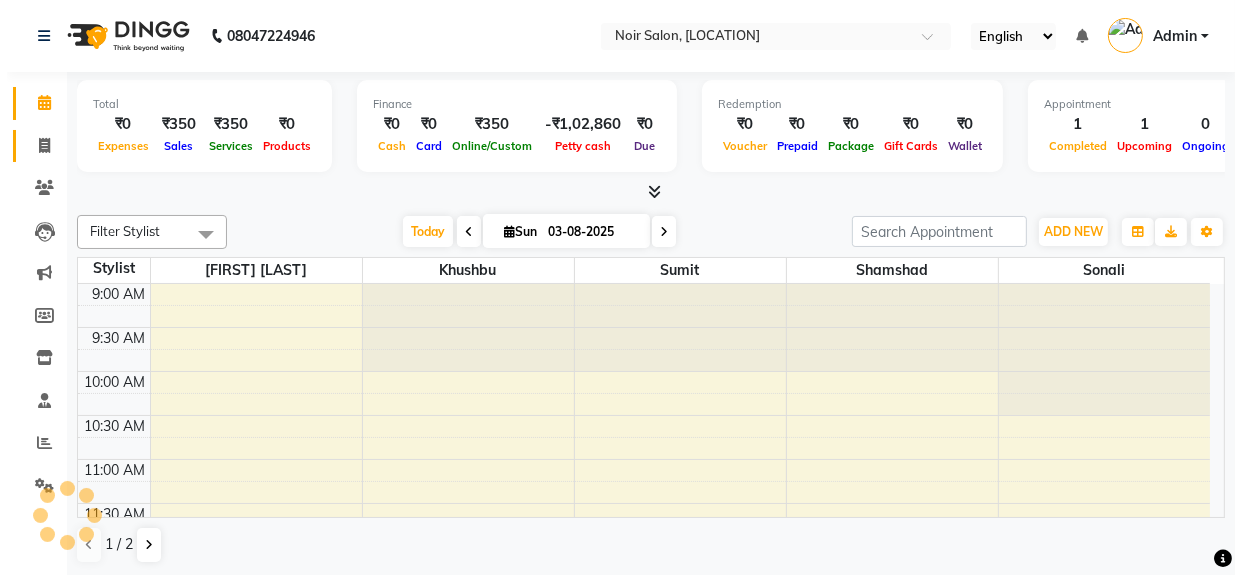 scroll, scrollTop: 0, scrollLeft: 0, axis: both 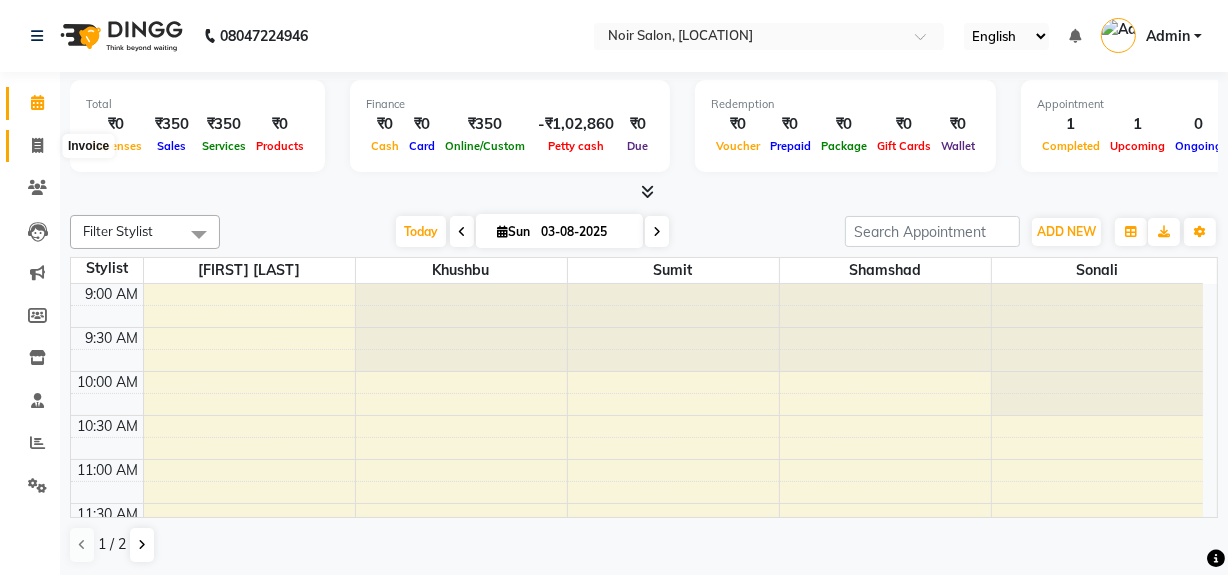 click 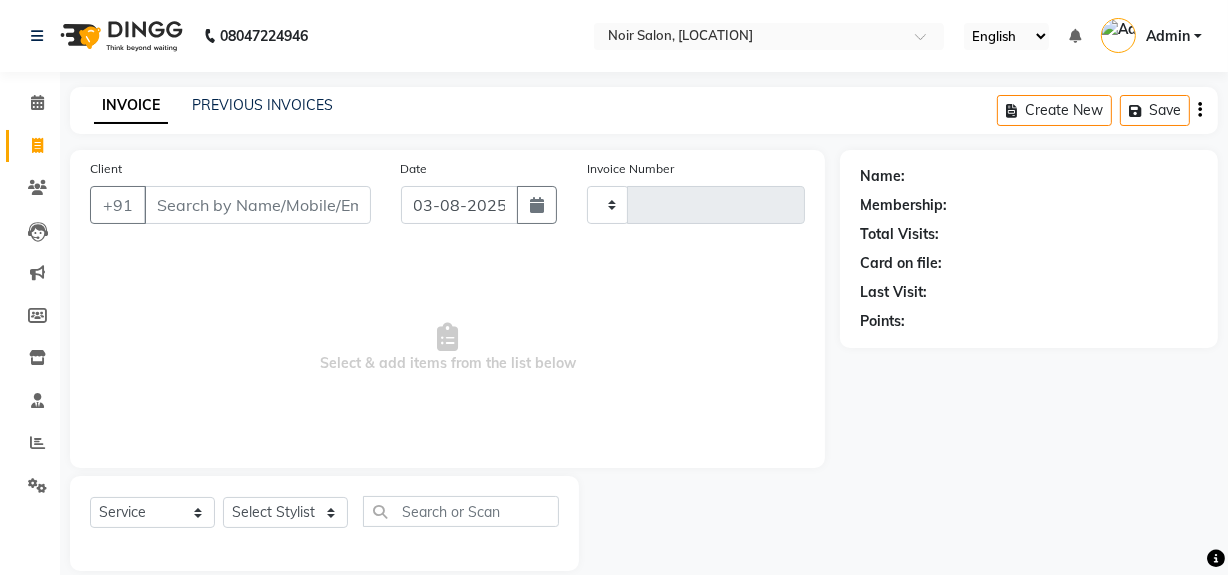 type on "1053" 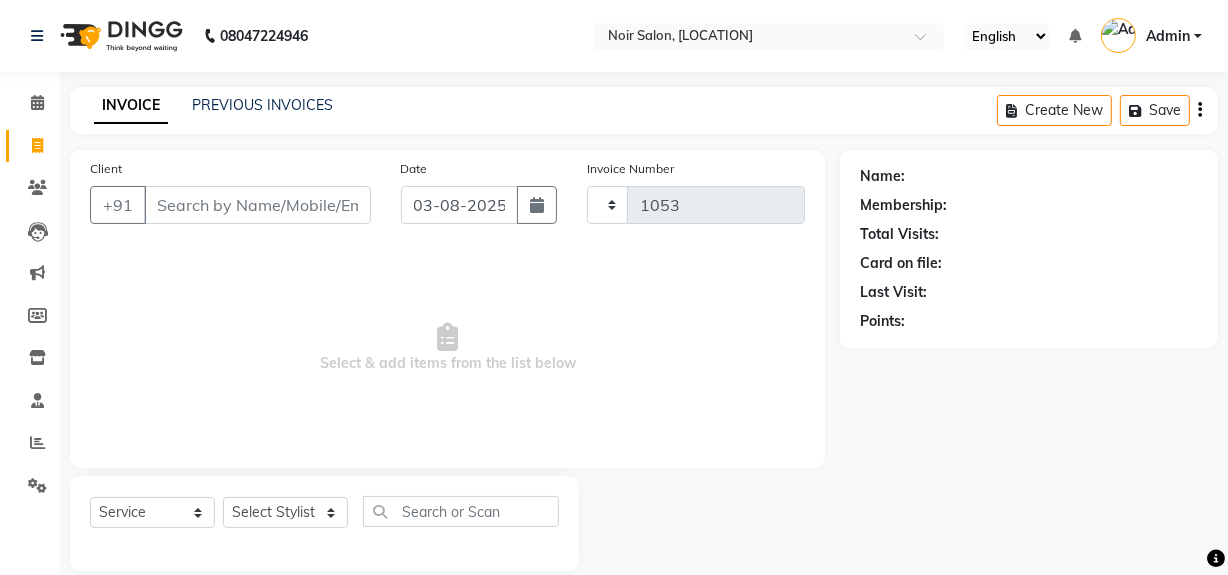 select on "5495" 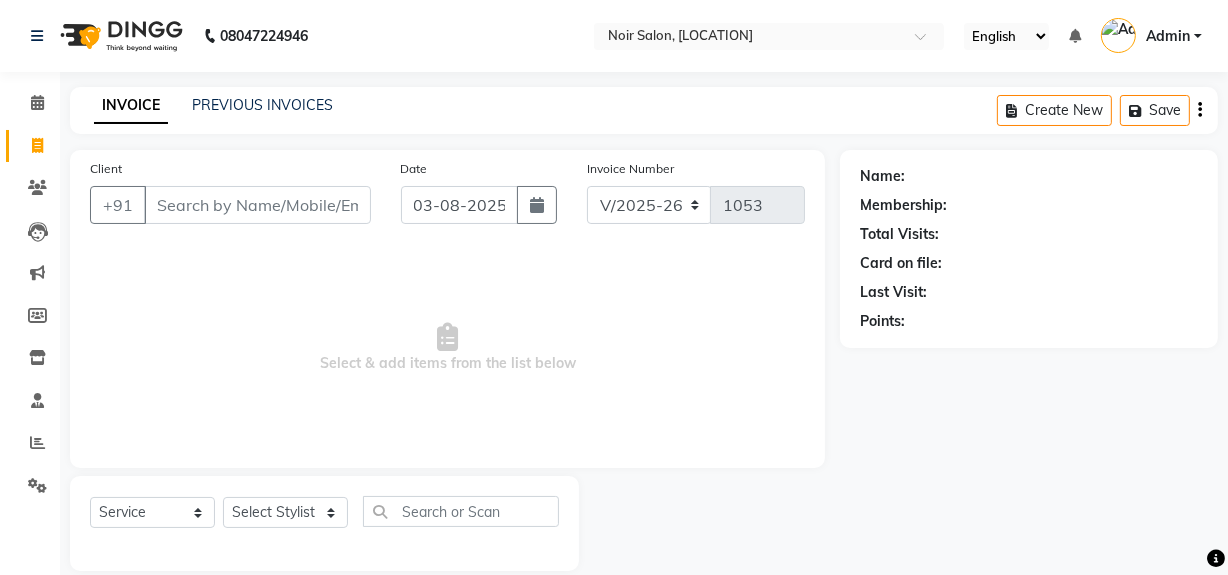 click on "Client" at bounding box center [257, 205] 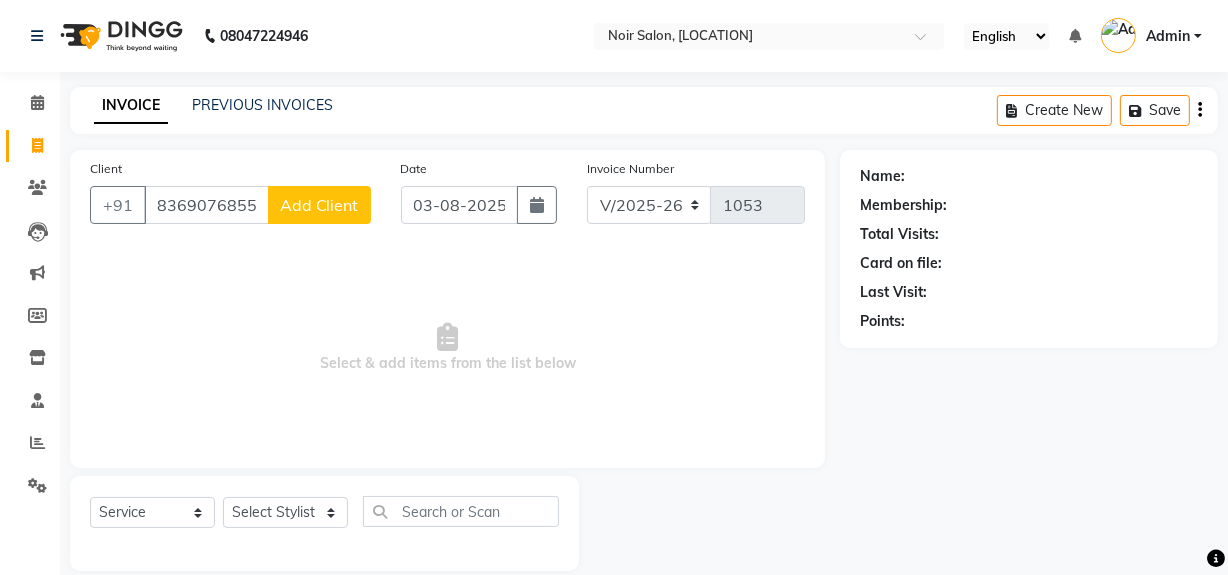 type on "8369076855" 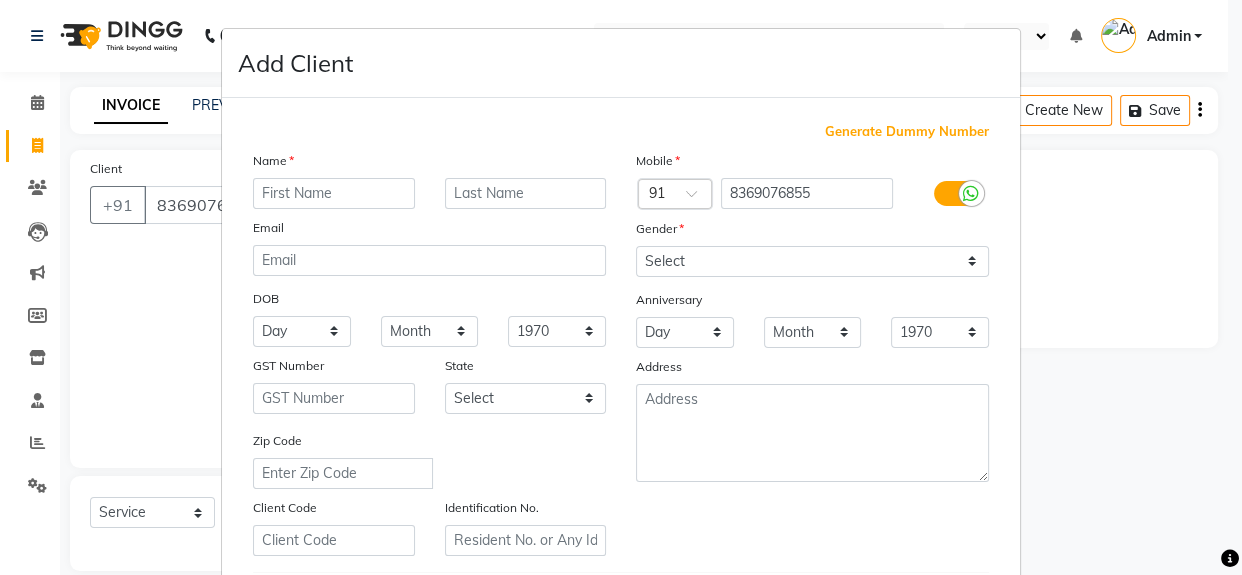 click at bounding box center [334, 193] 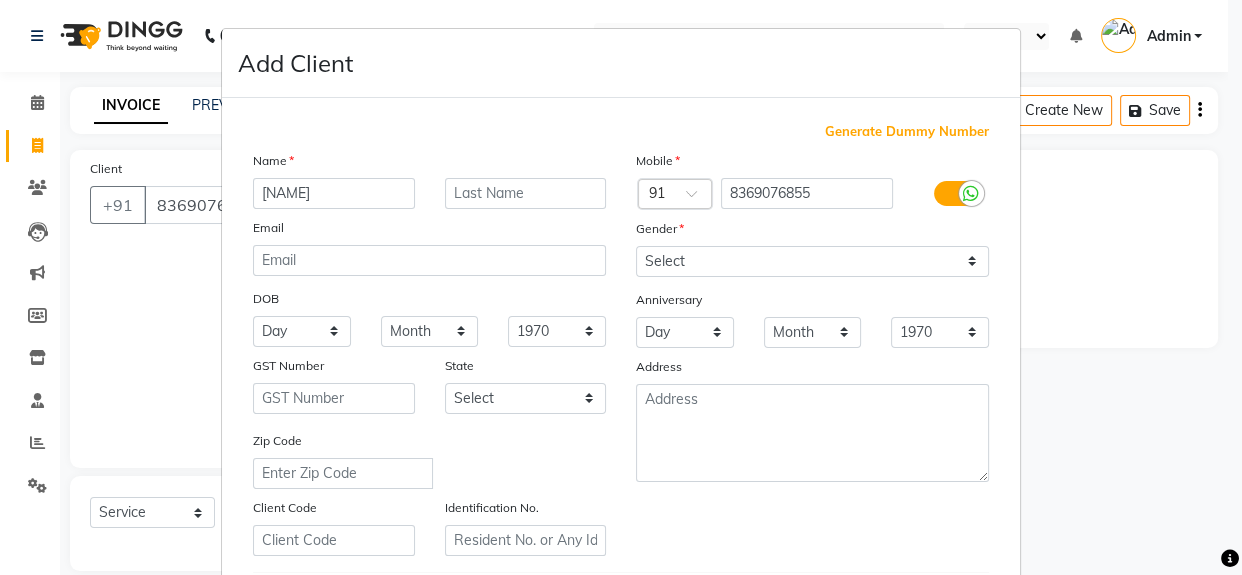 type on "[NAME]" 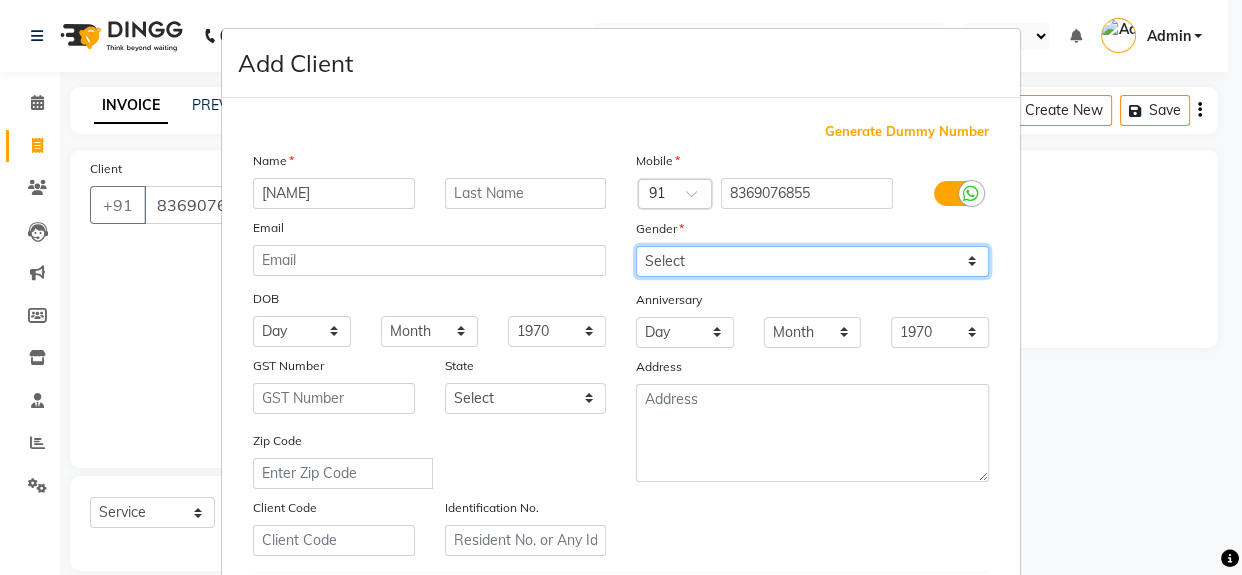 click on "Select Male Female Other Prefer Not To Say" at bounding box center (812, 261) 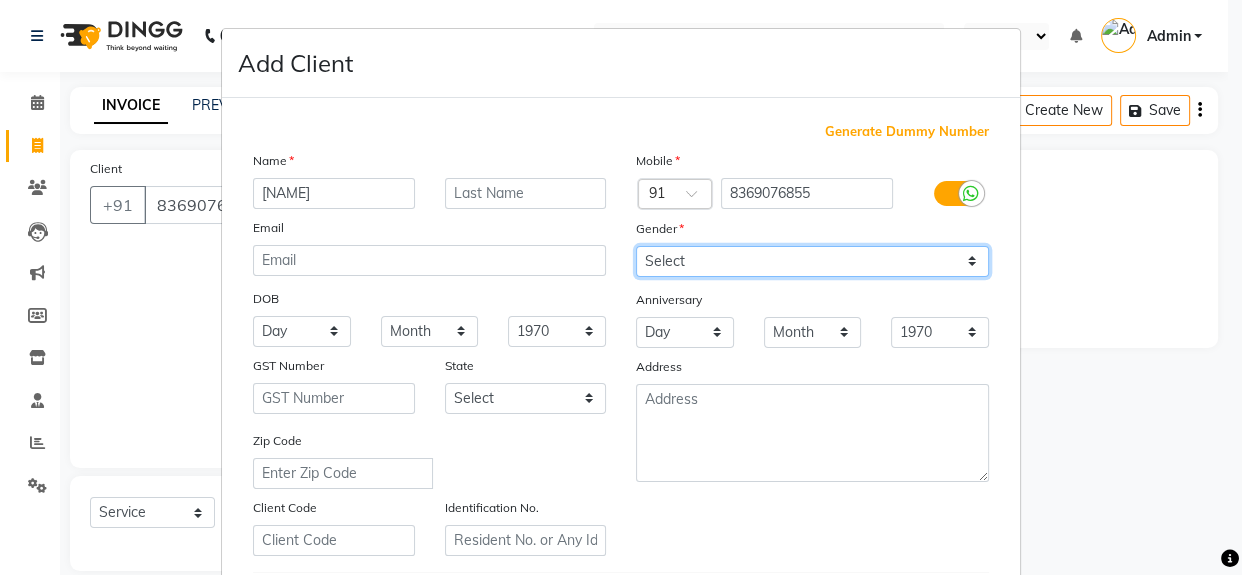 select on "female" 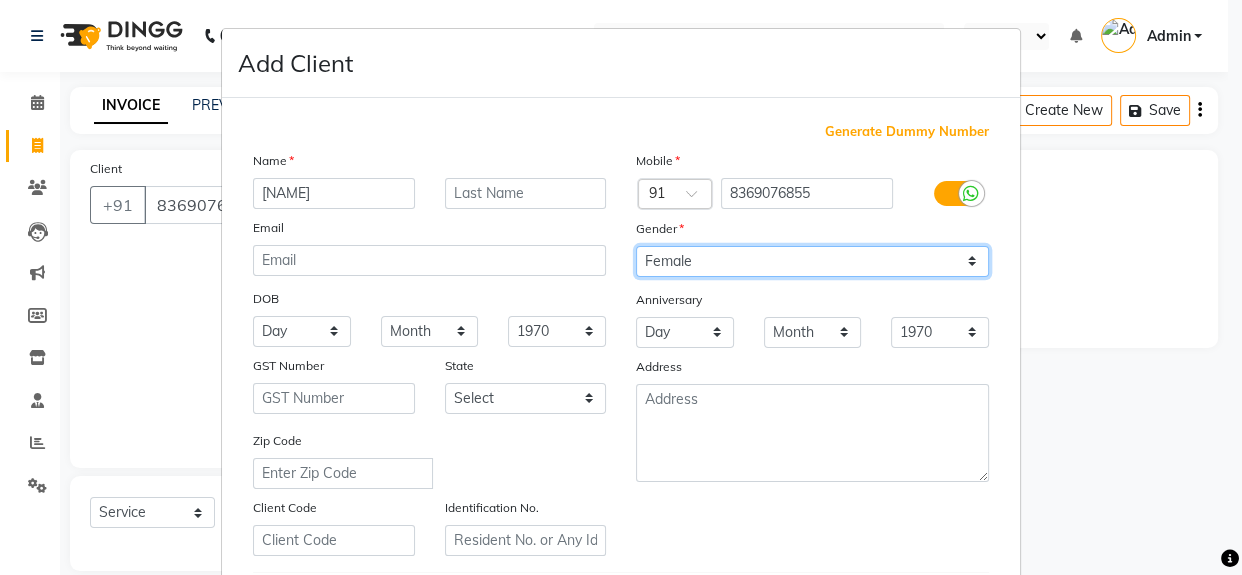click on "Select Male Female Other Prefer Not To Say" at bounding box center [812, 261] 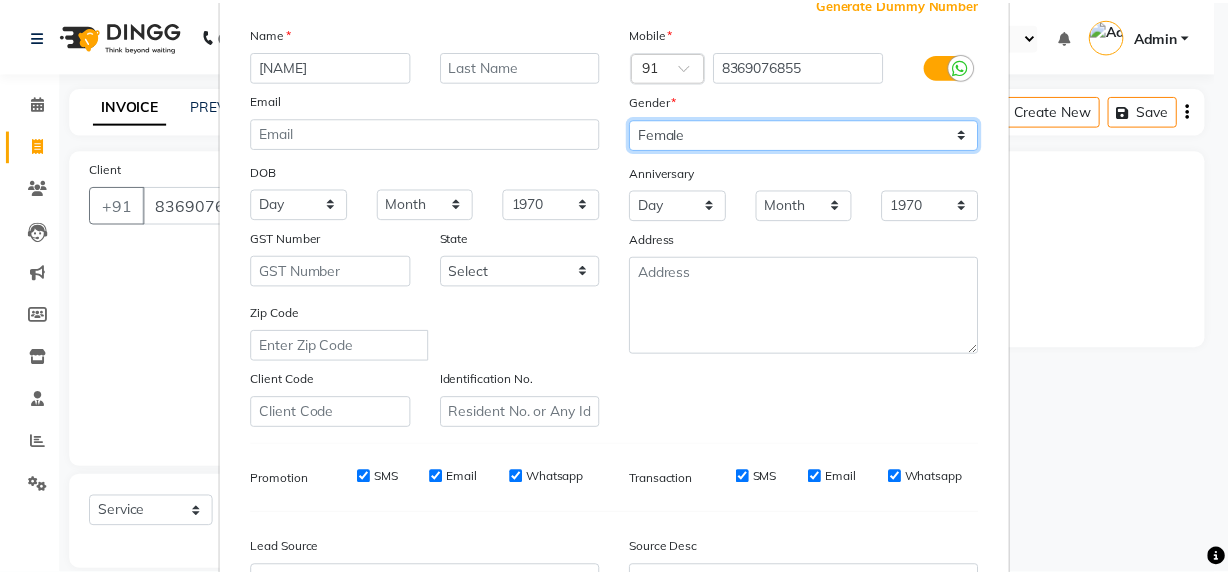 scroll, scrollTop: 353, scrollLeft: 0, axis: vertical 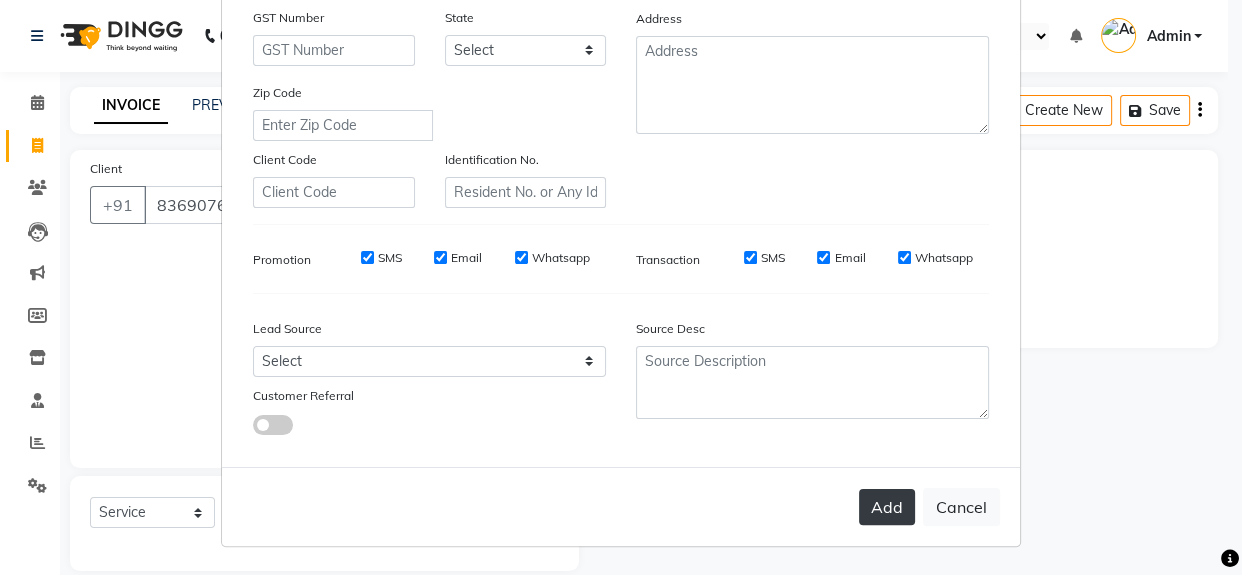 click on "Add" at bounding box center (887, 507) 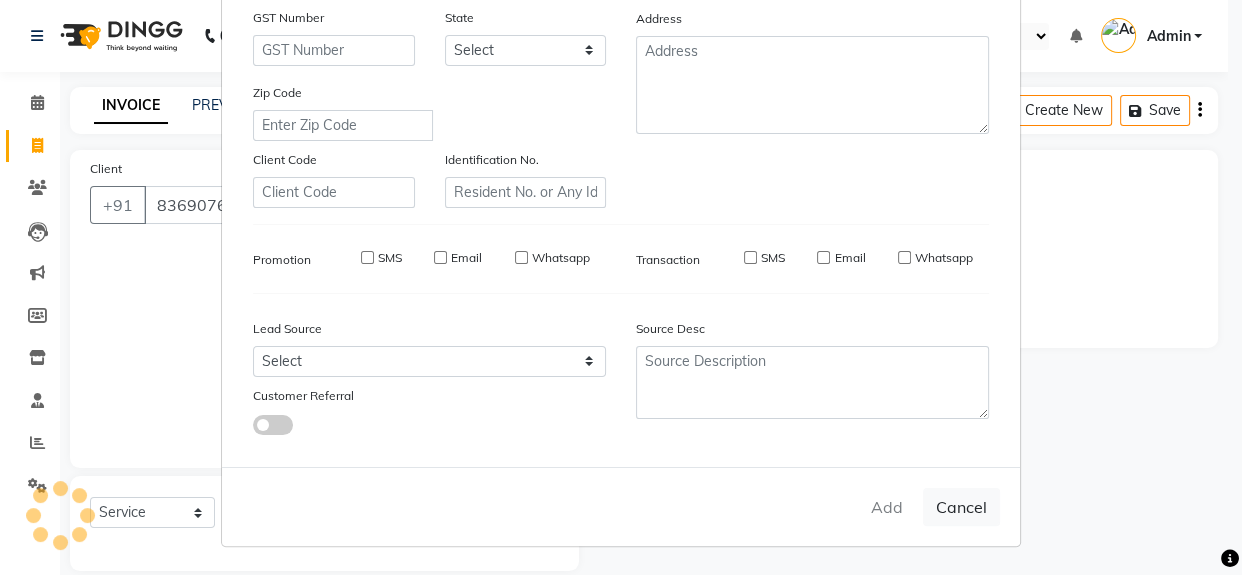 type 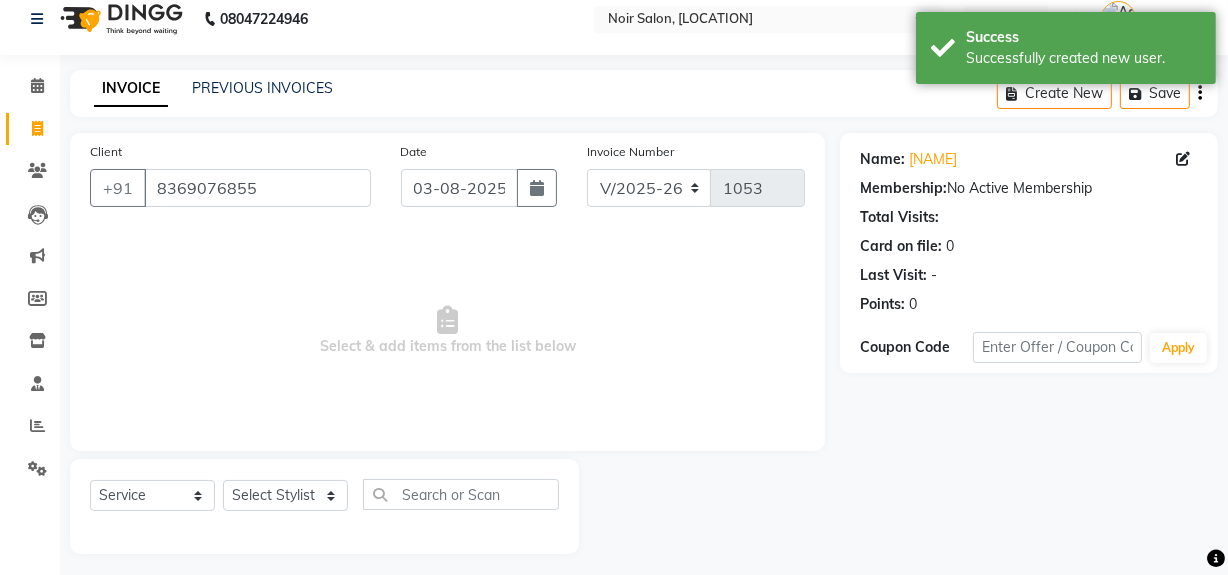 scroll, scrollTop: 26, scrollLeft: 0, axis: vertical 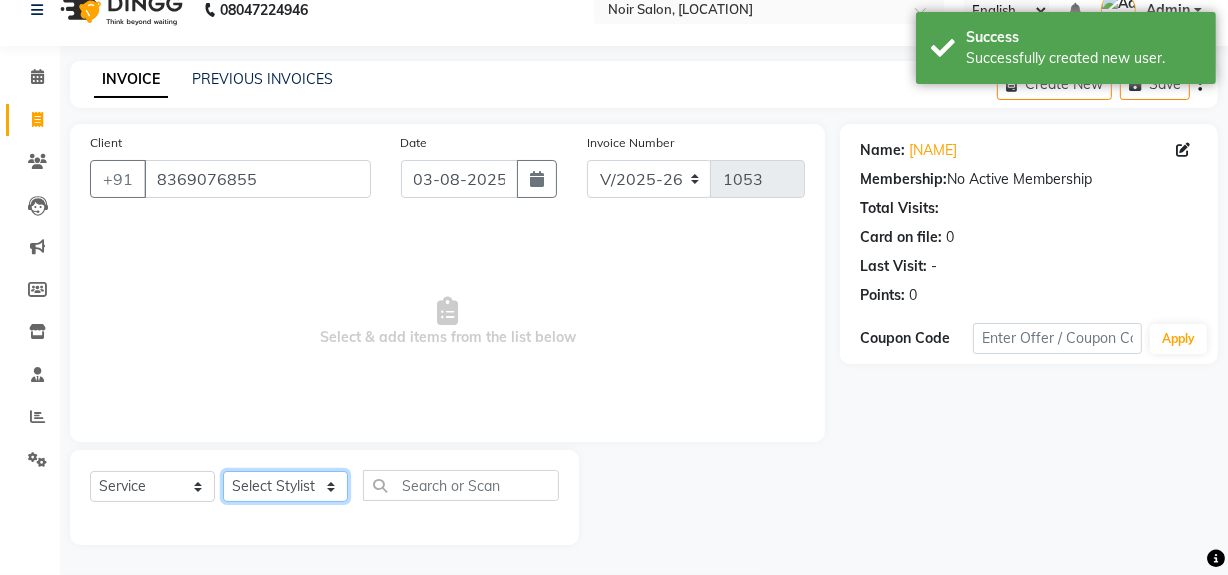 click on "Select Stylist khushbu [FIRST] Noir (Login) Shamshad Sonali  Sumit  [FIRST] [LAST]" 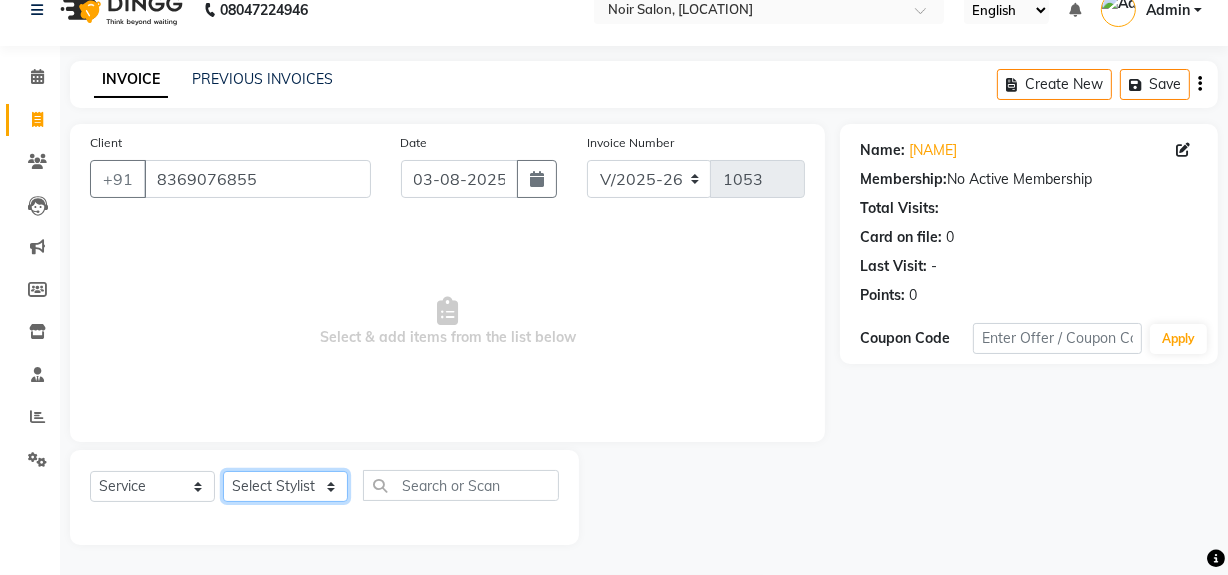 select on "71171" 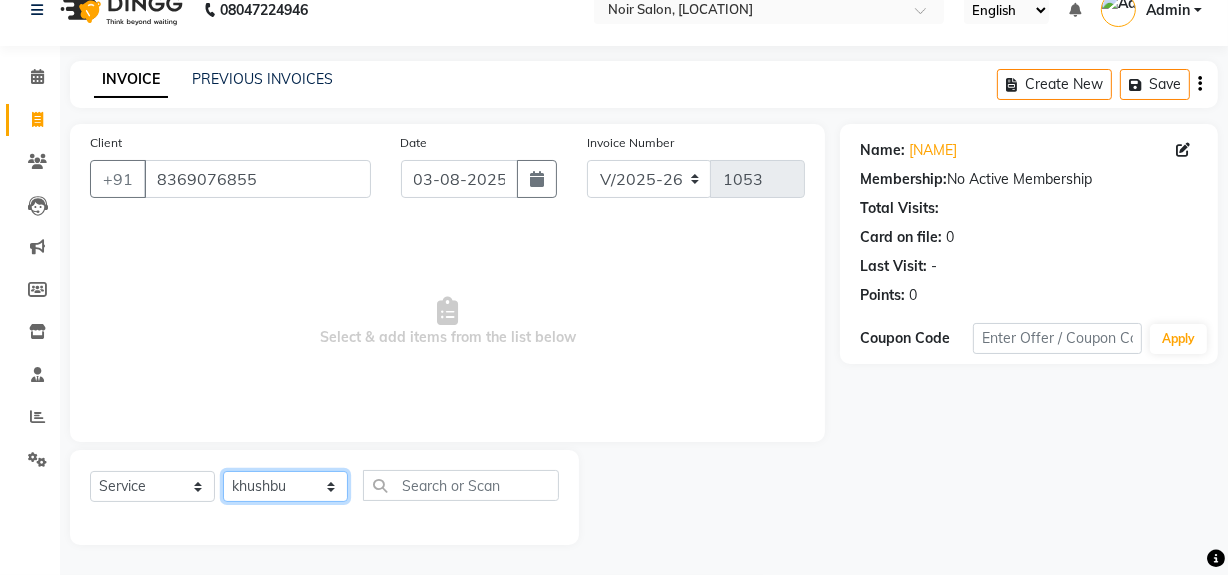 click on "Select Stylist khushbu [FIRST] Noir (Login) Shamshad Sonali  Sumit  [FIRST] [LAST]" 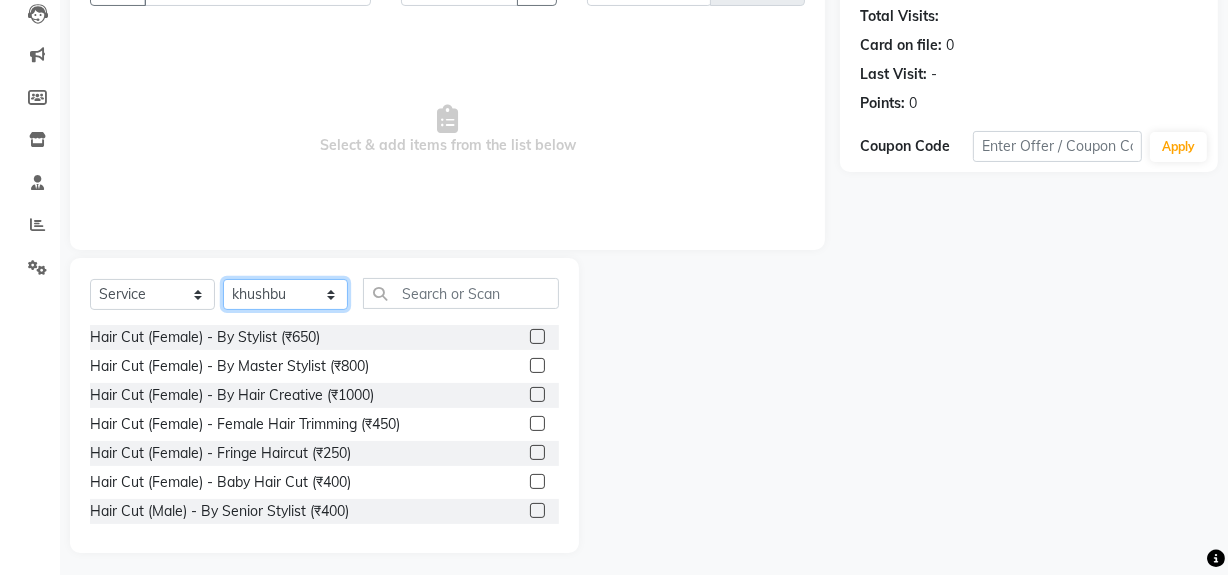 scroll, scrollTop: 226, scrollLeft: 0, axis: vertical 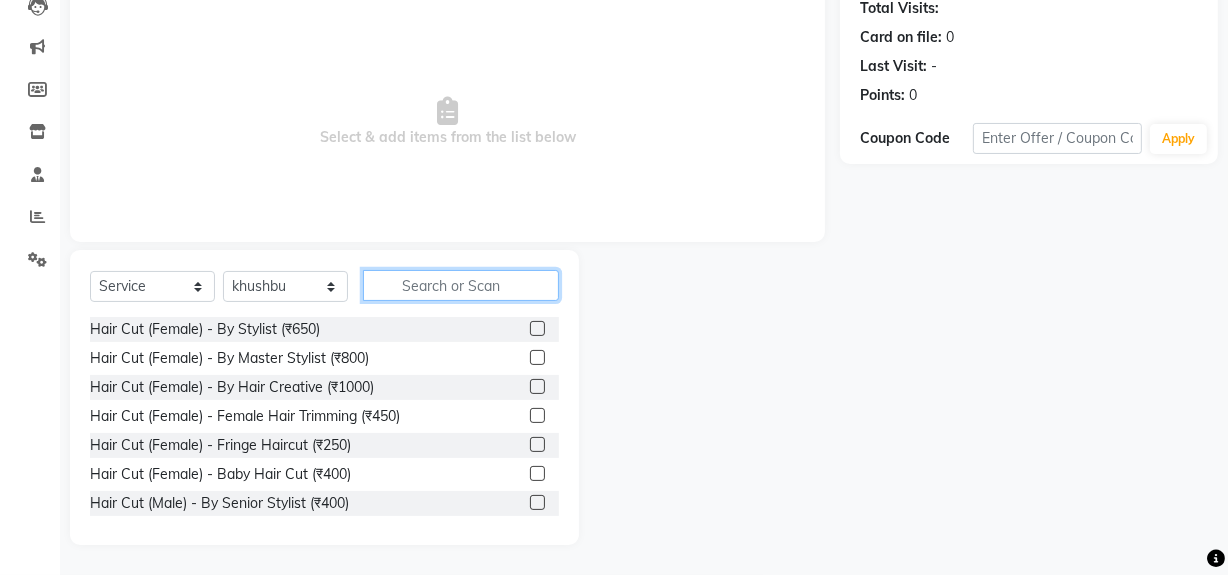 click 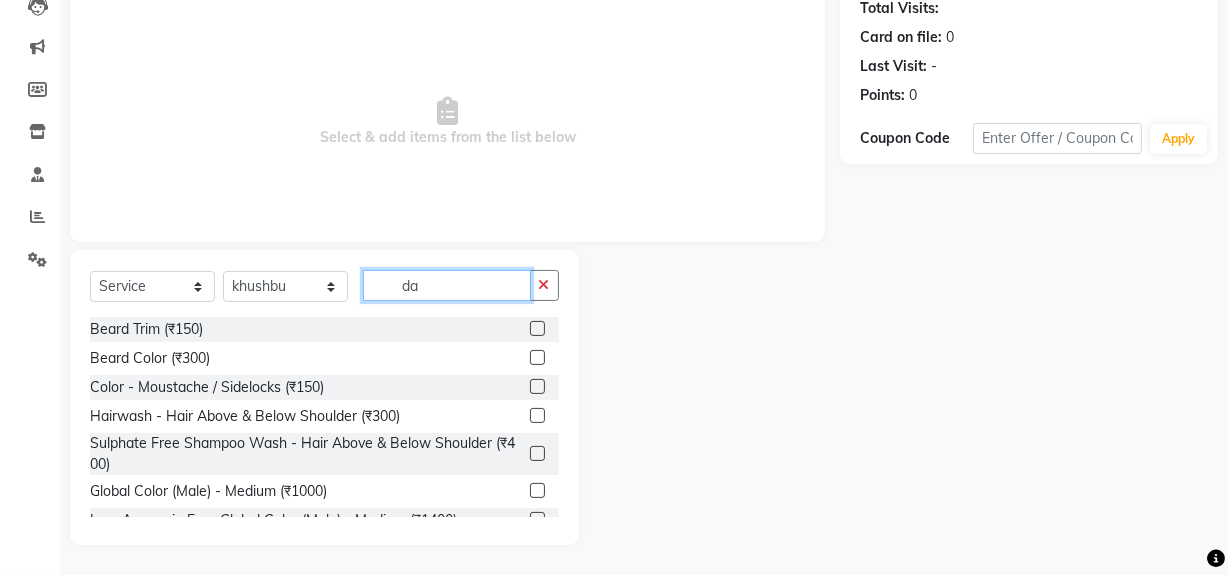 scroll, scrollTop: 112, scrollLeft: 0, axis: vertical 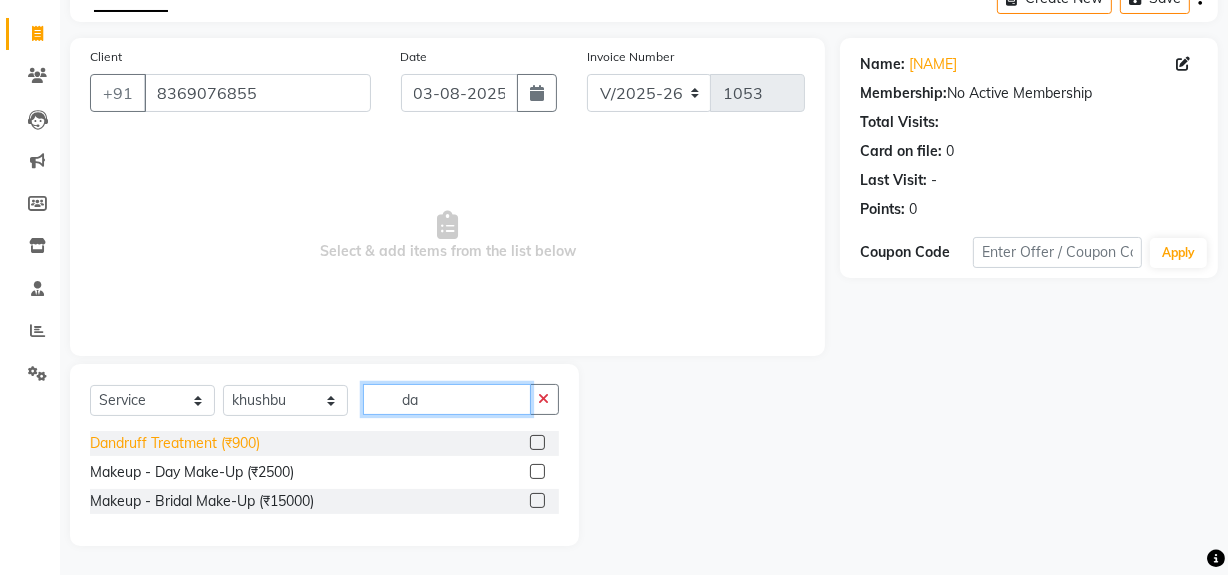 type on "da" 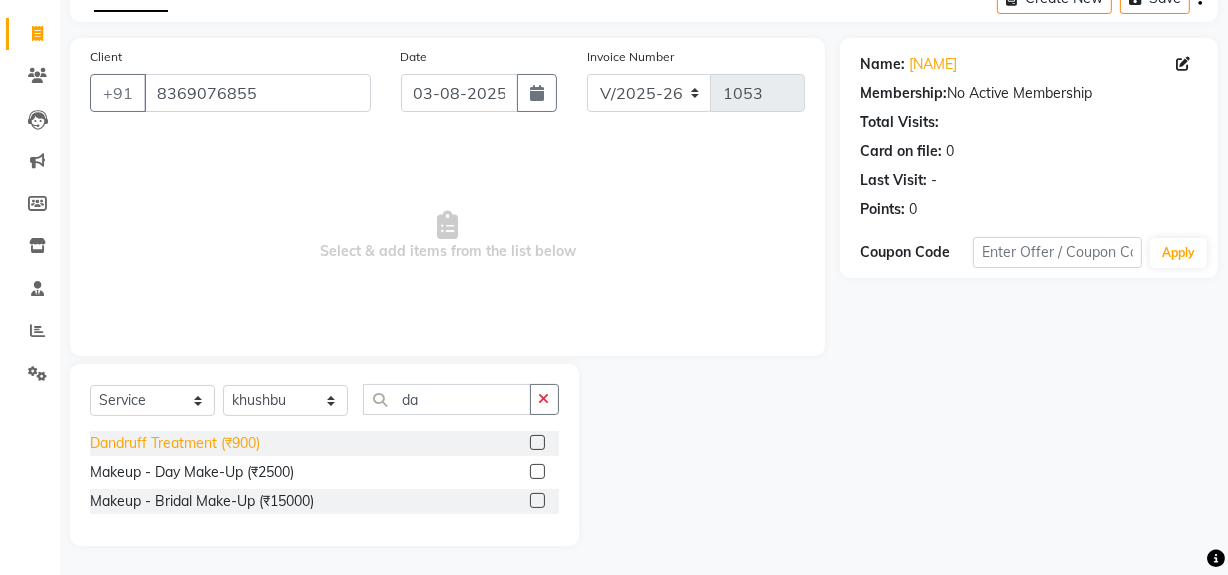 click on "Dandruff Treatment (₹900)" 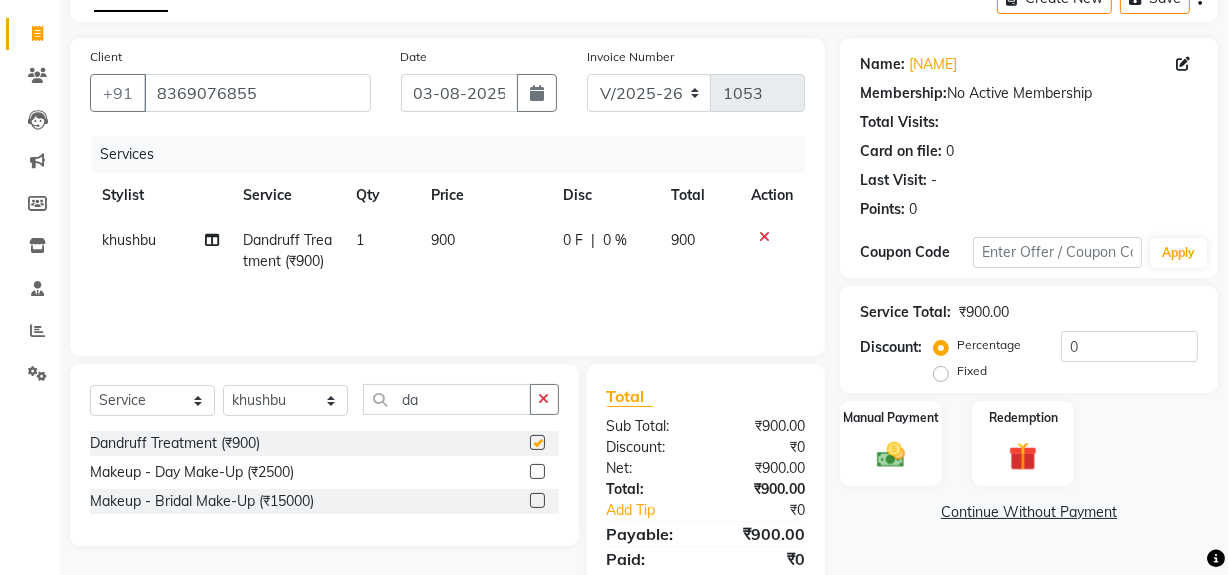 checkbox on "false" 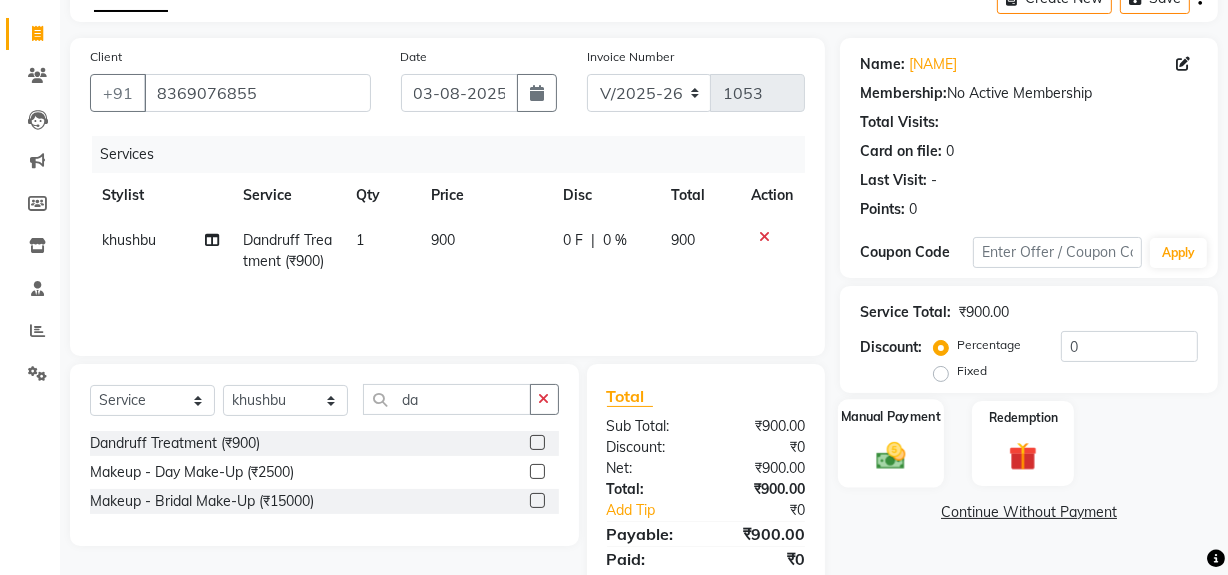 click 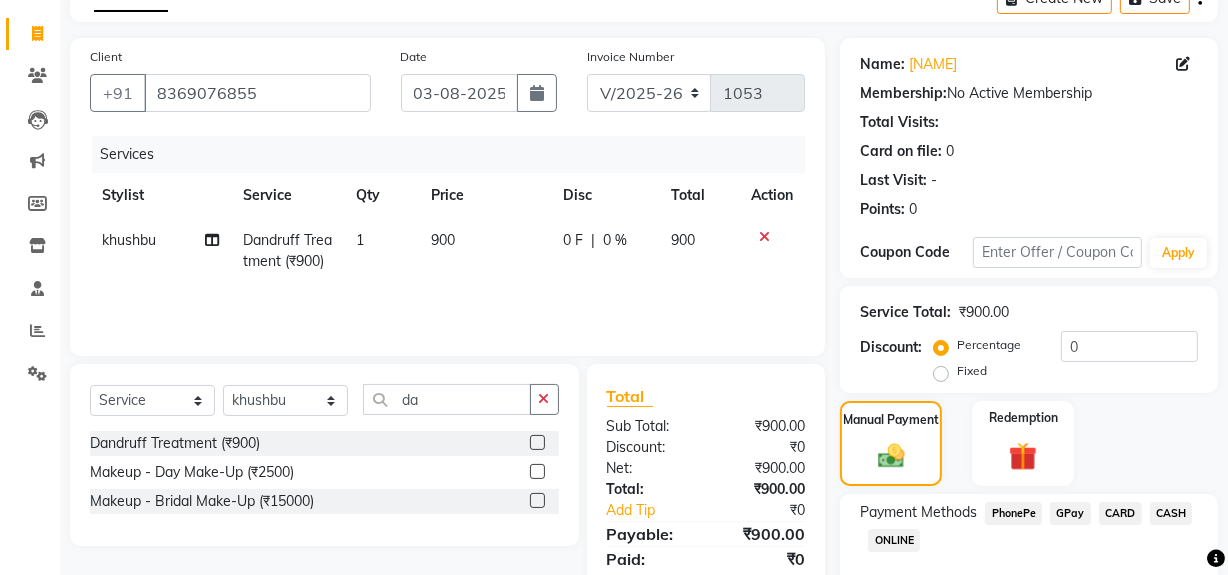 click on "GPay" 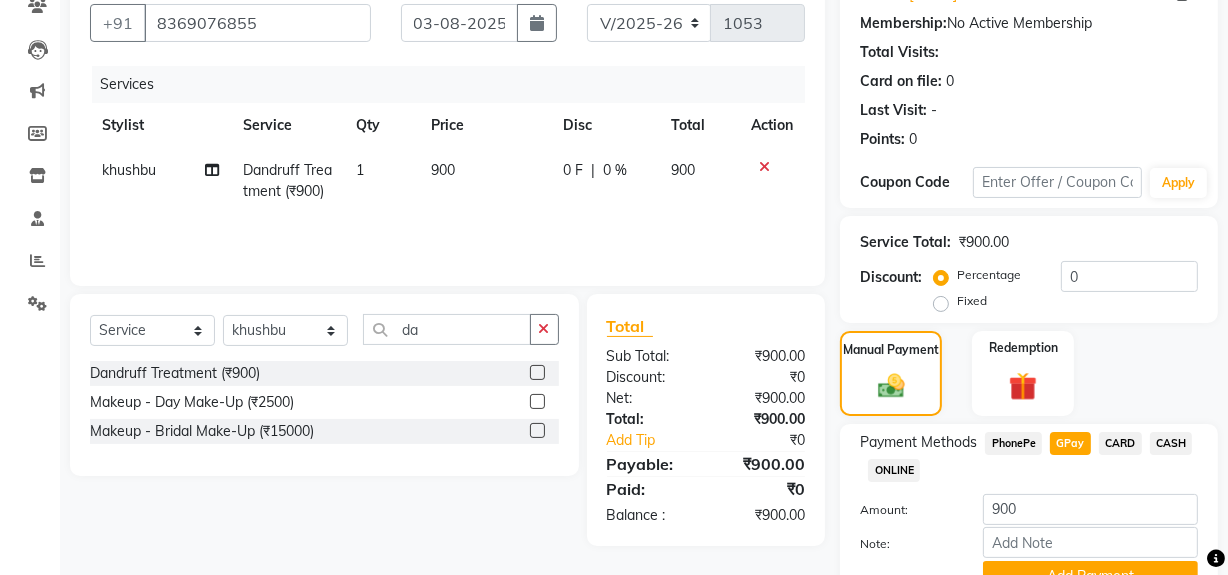 scroll, scrollTop: 277, scrollLeft: 0, axis: vertical 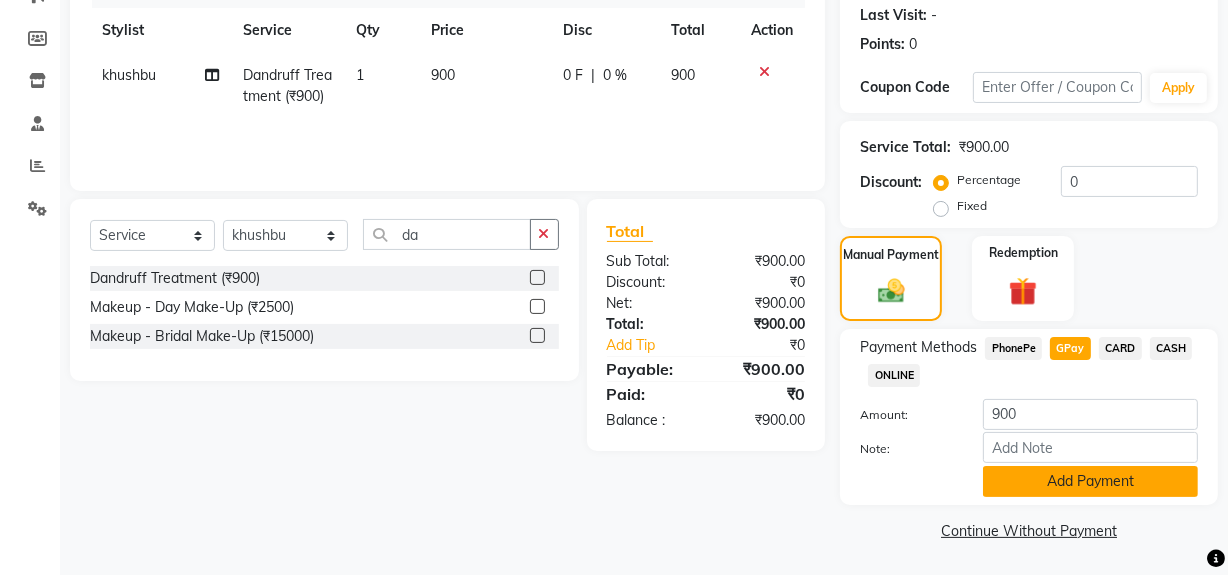 click on "Add Payment" 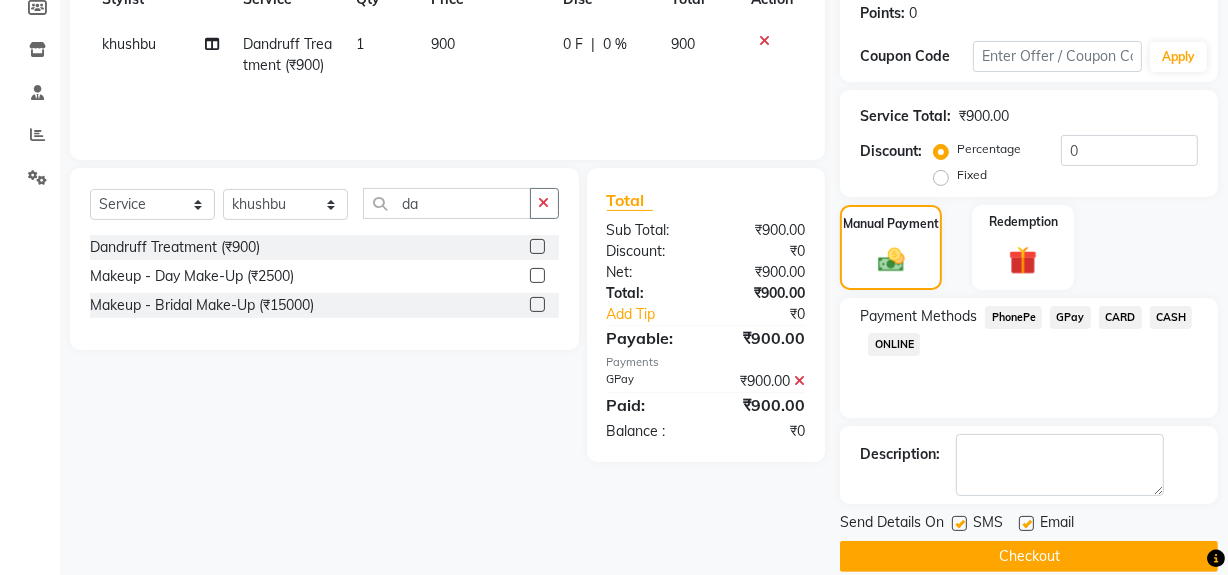 scroll, scrollTop: 333, scrollLeft: 0, axis: vertical 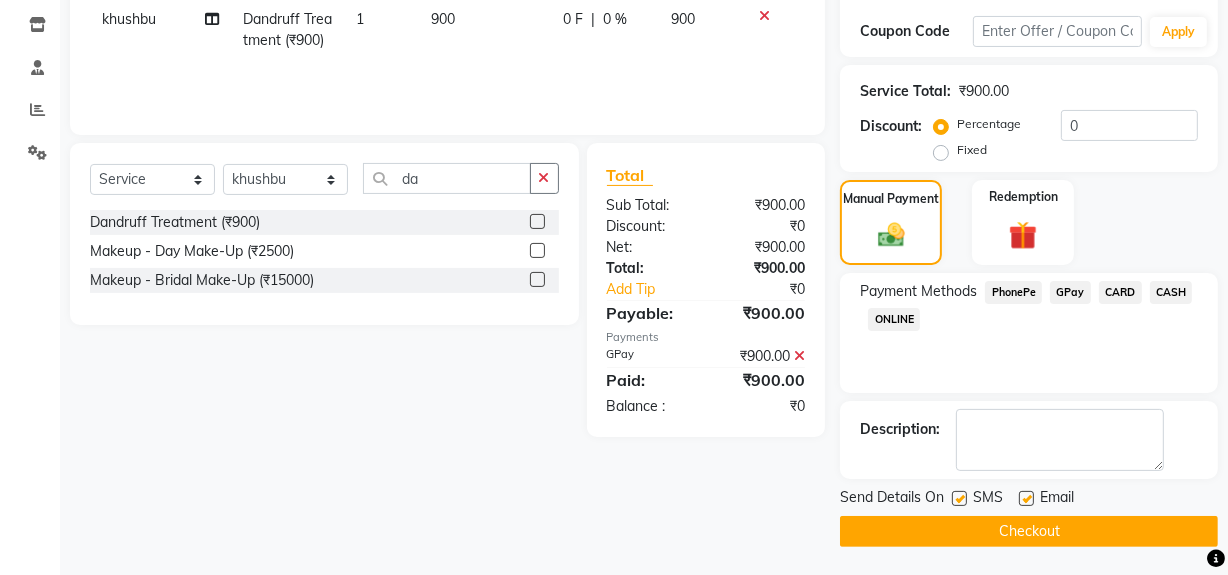 click 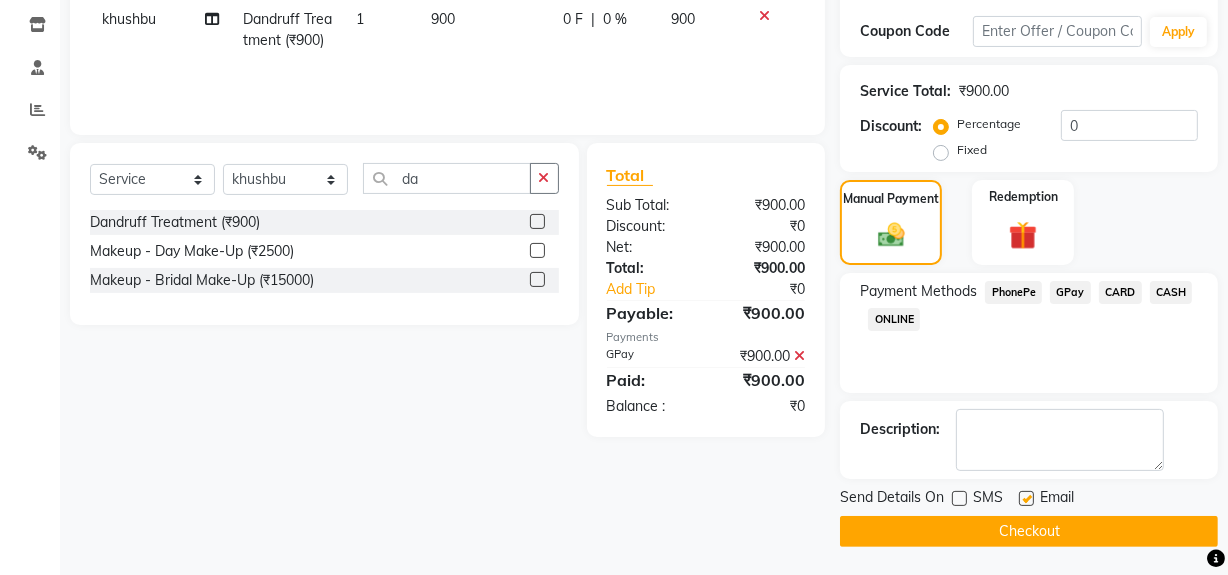 click 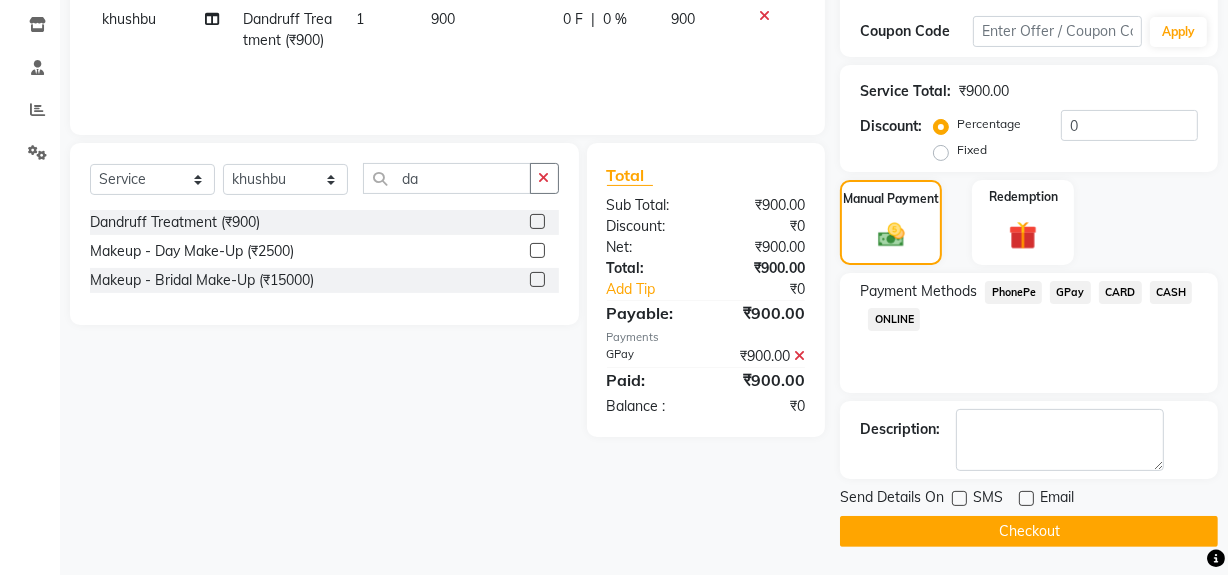 click on "Checkout" 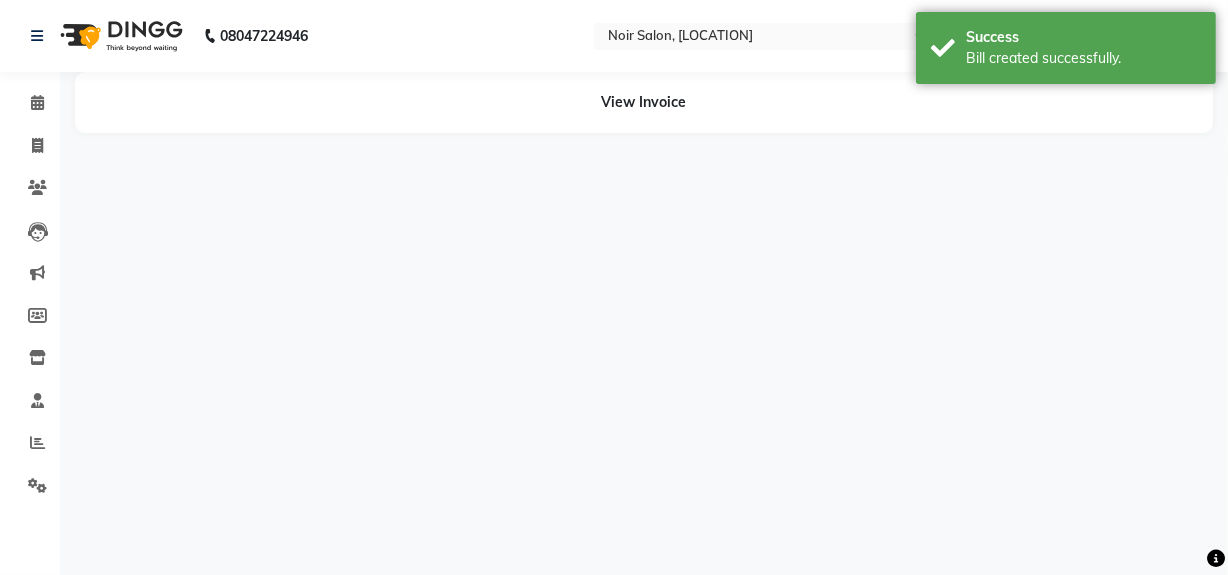 scroll, scrollTop: 0, scrollLeft: 0, axis: both 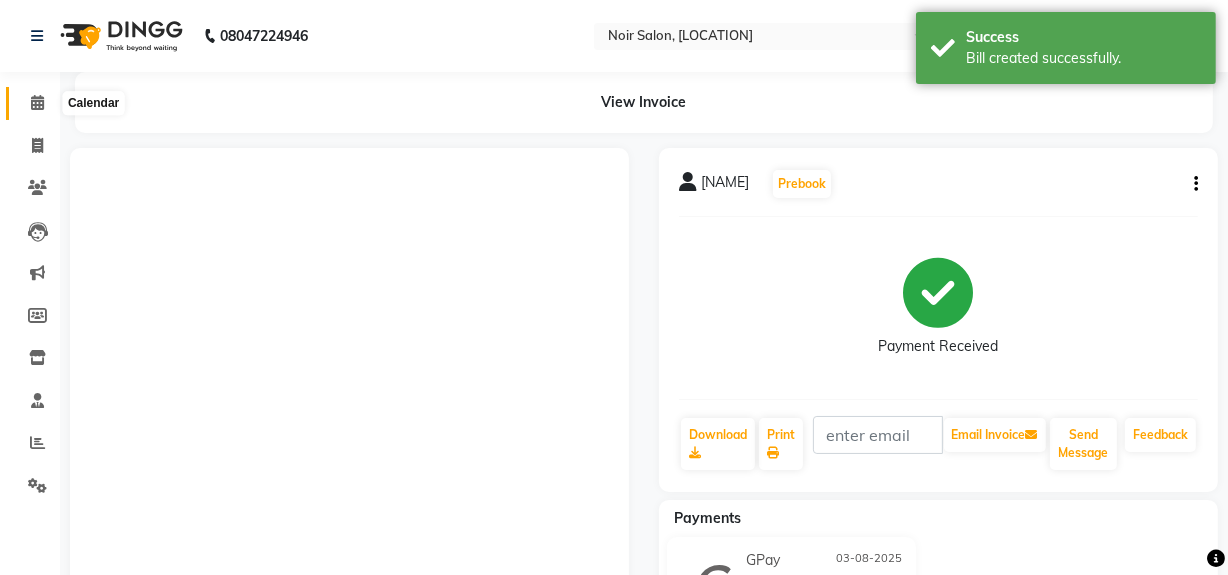 click 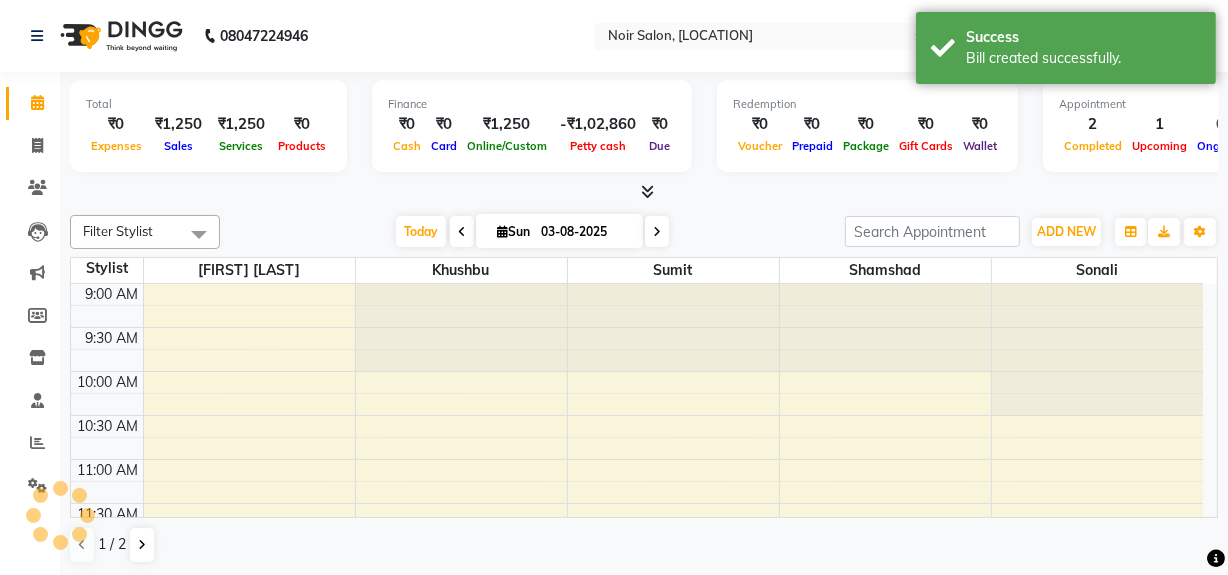 scroll, scrollTop: 0, scrollLeft: 0, axis: both 